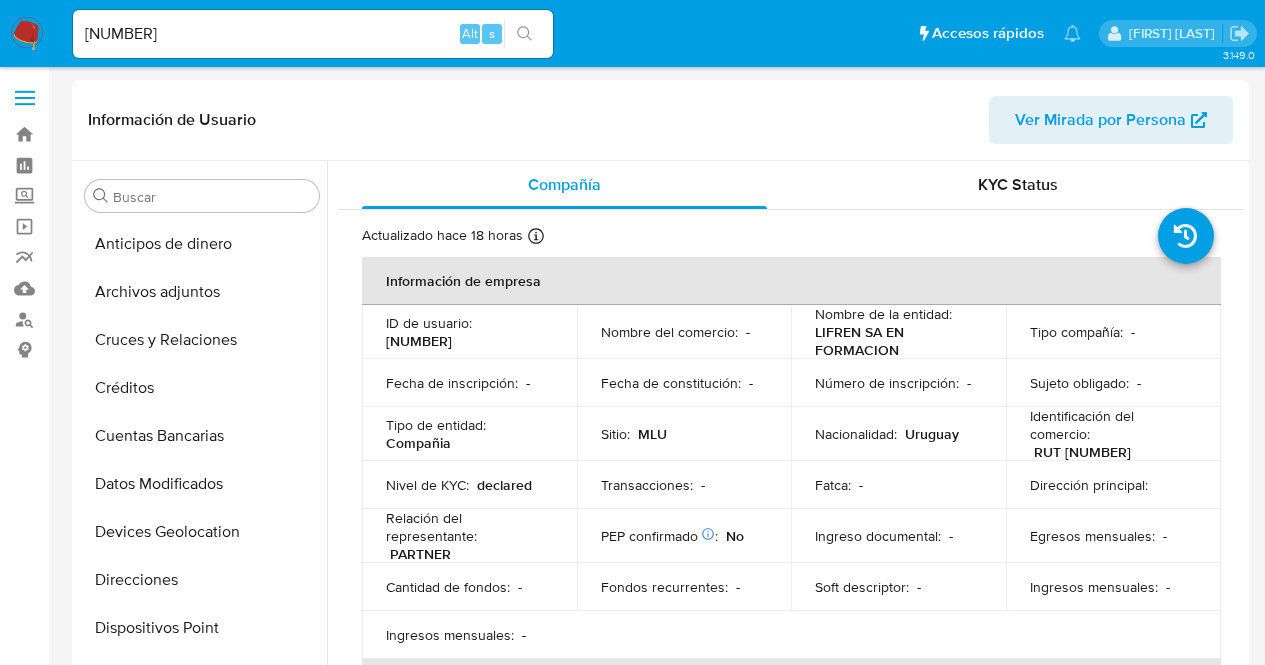 select on "10" 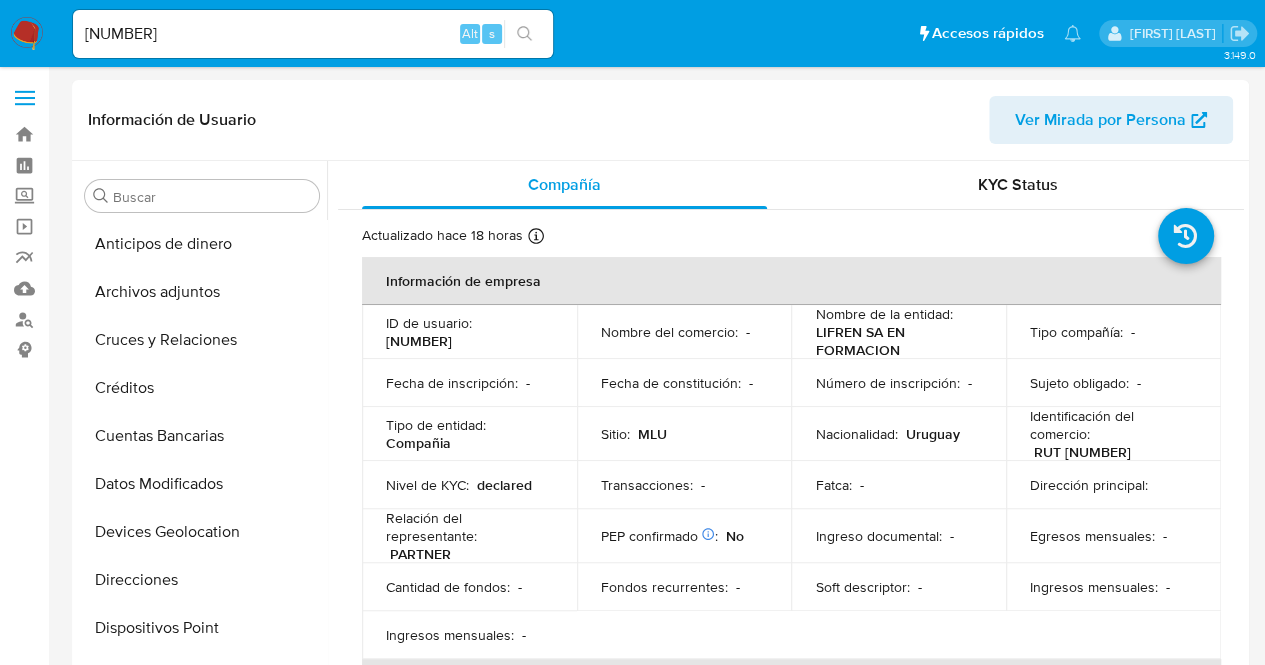 scroll, scrollTop: 688, scrollLeft: 0, axis: vertical 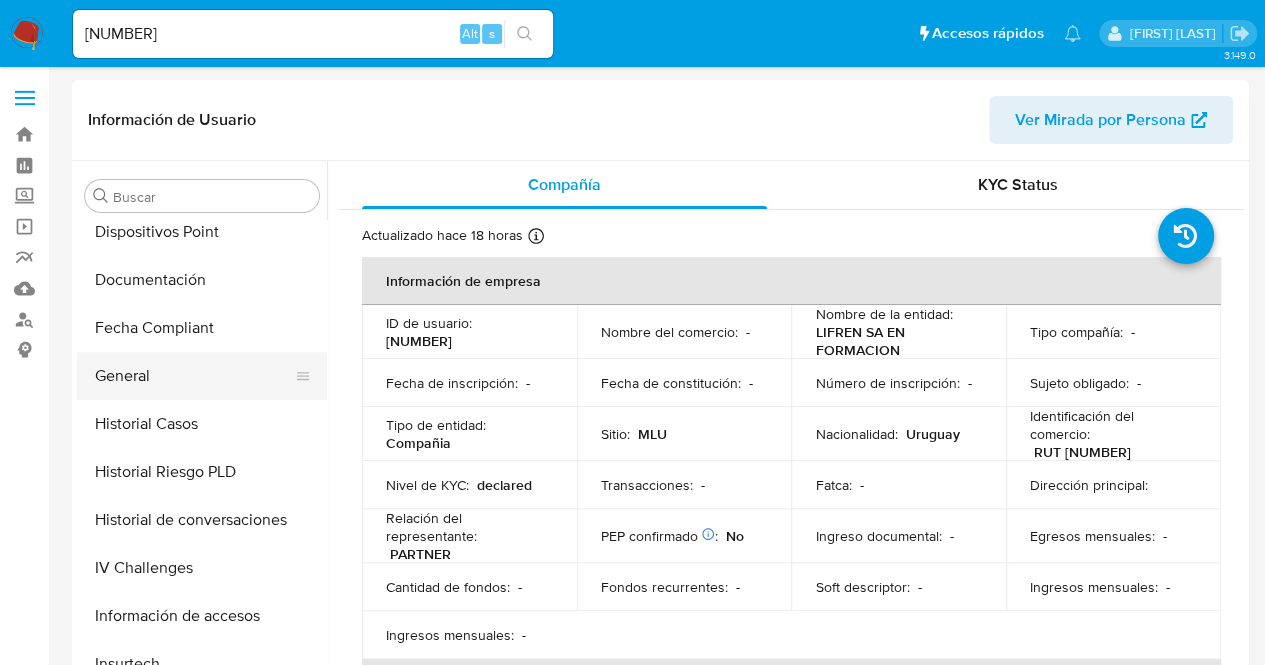 click on "General" at bounding box center [194, 376] 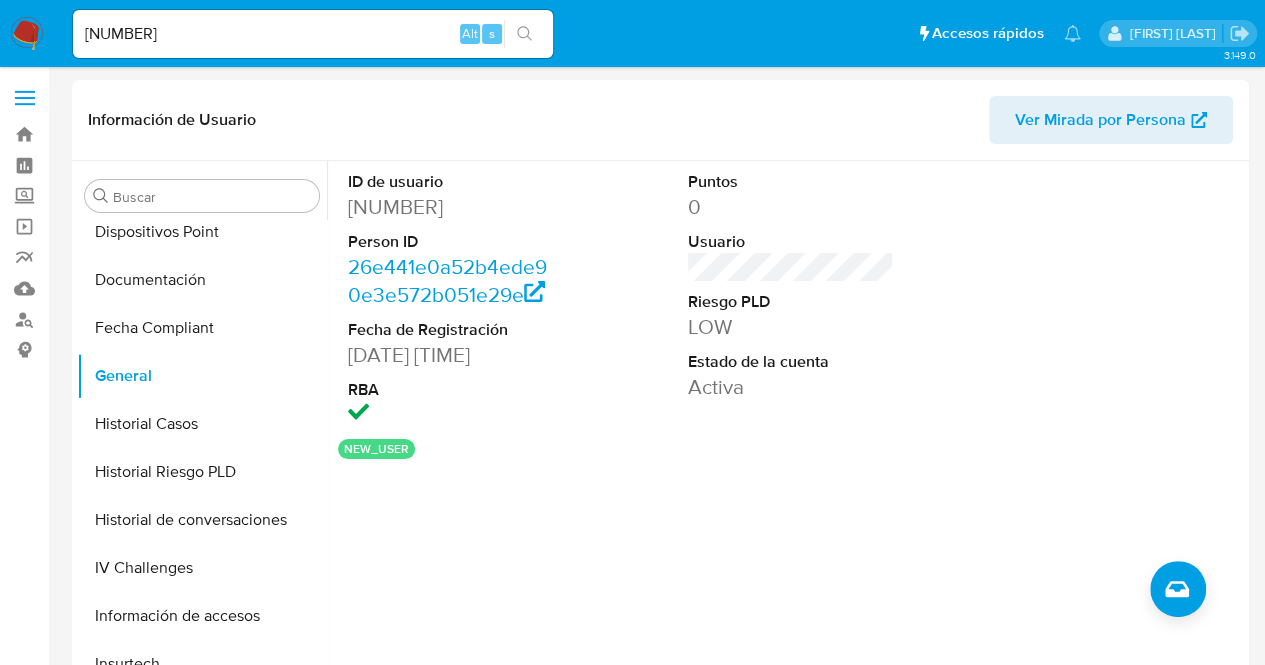 click on "[NUMBER]" at bounding box center (313, 34) 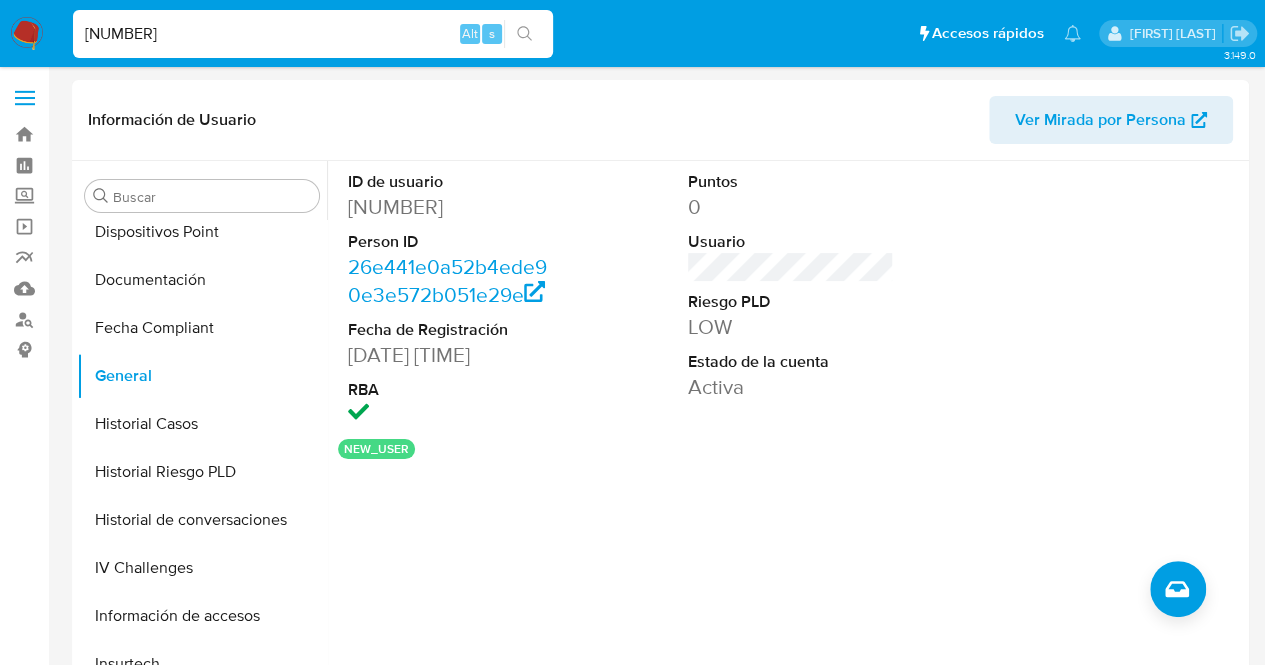 click on "[NUMBER]" at bounding box center (313, 34) 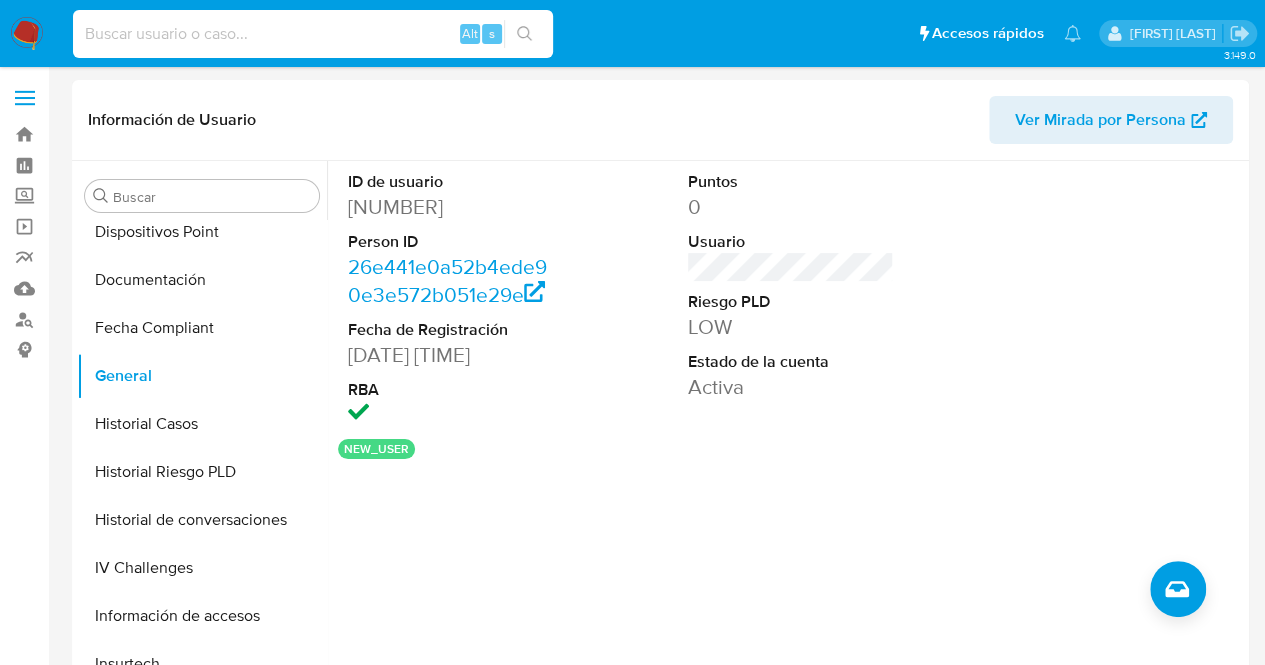 paste on "810444573" 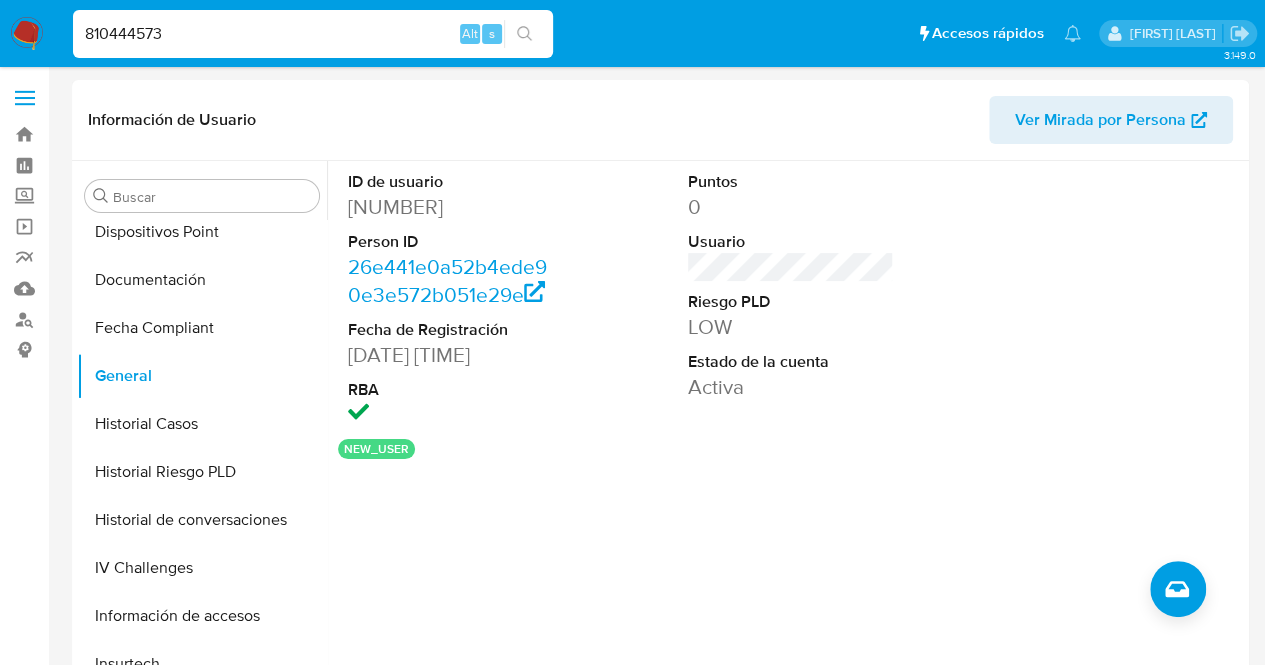 type on "810444573" 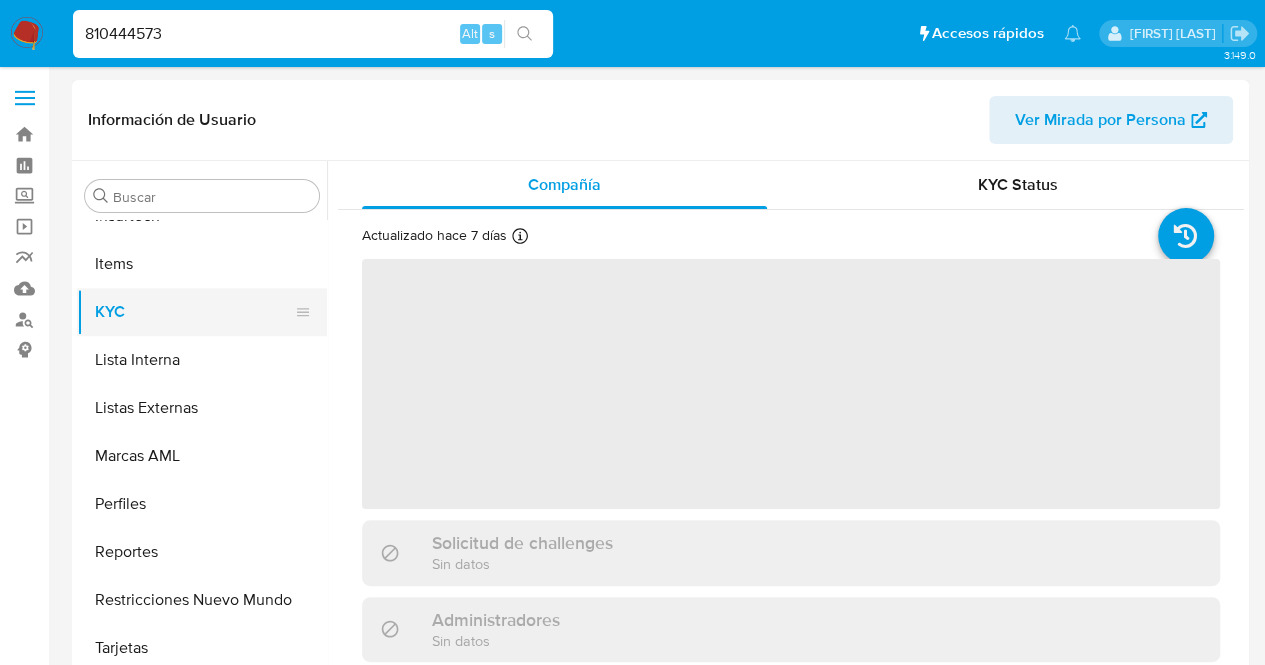 scroll, scrollTop: 845, scrollLeft: 0, axis: vertical 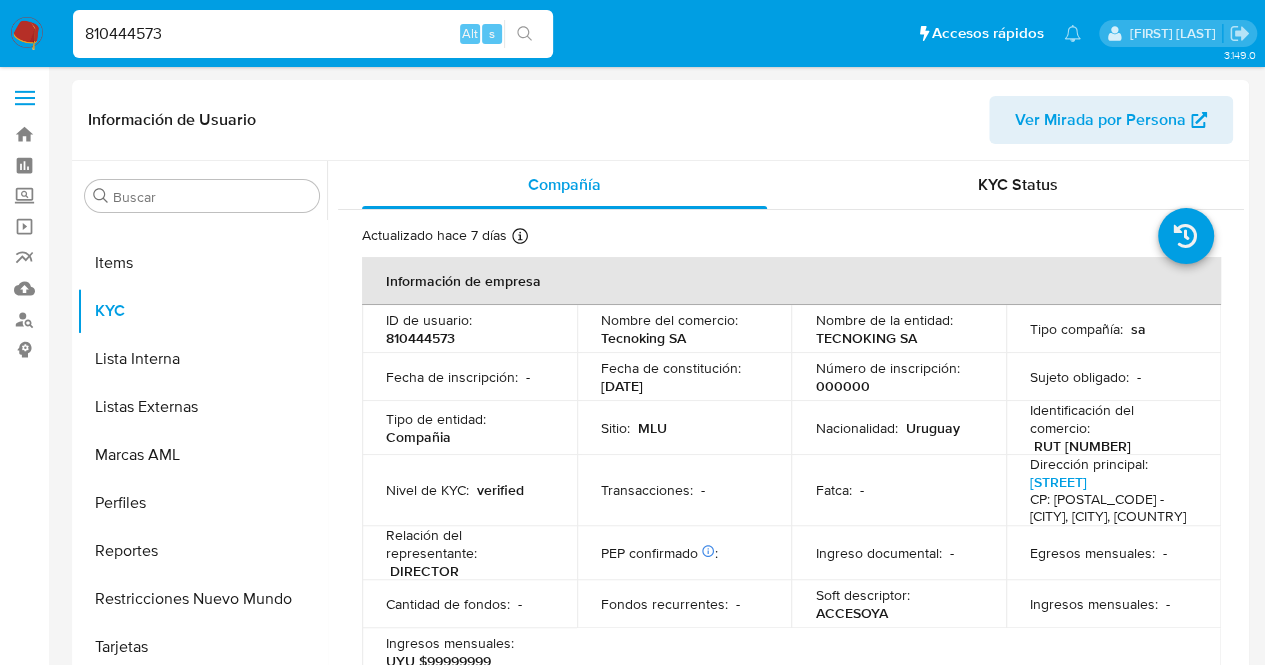 select on "10" 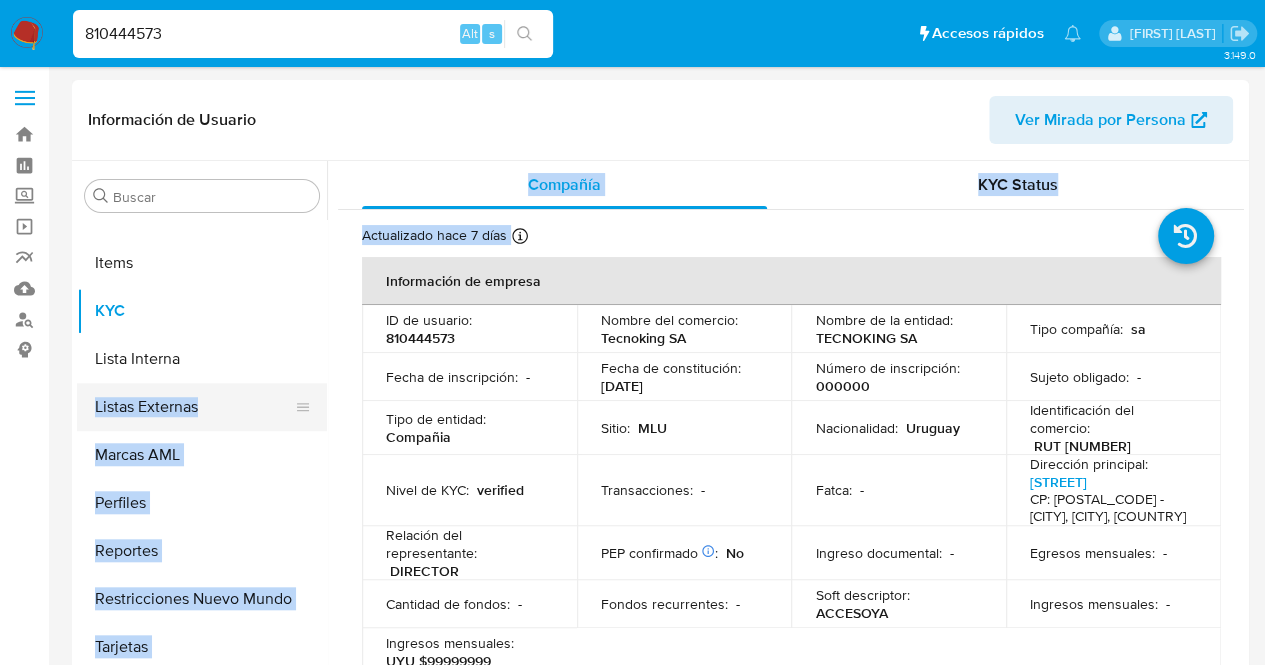 drag, startPoint x: 326, startPoint y: 541, endPoint x: 316, endPoint y: 421, distance: 120.41595 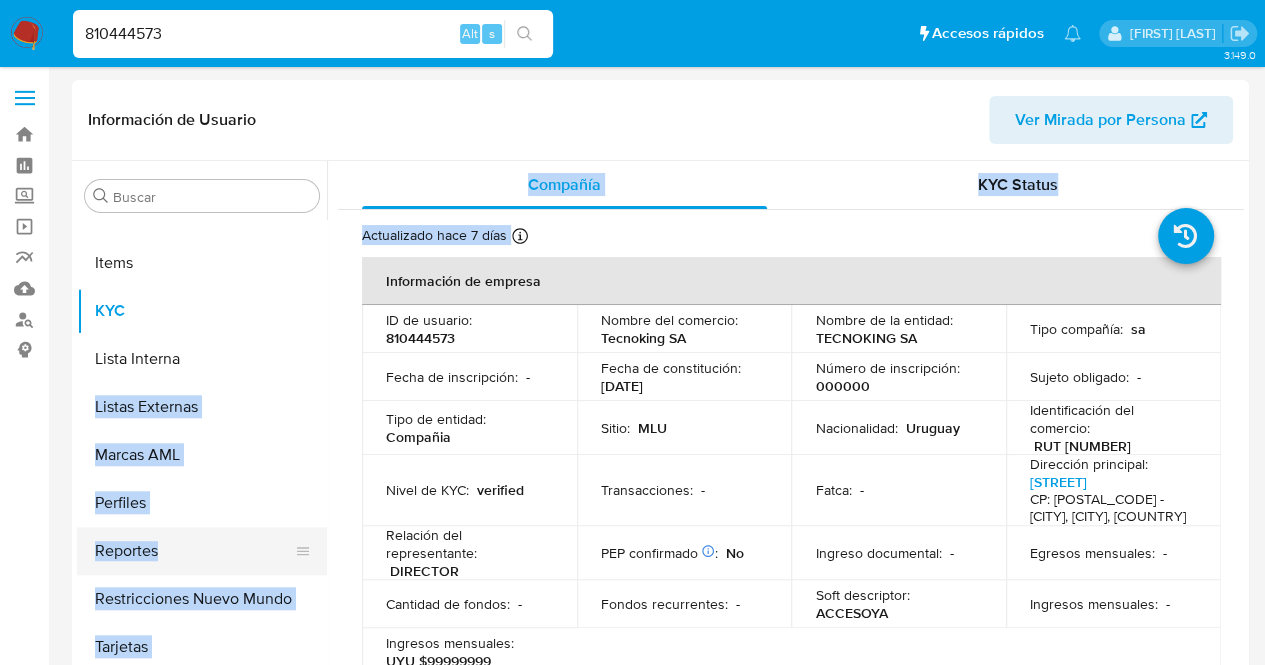 click on "Reportes" at bounding box center (194, 551) 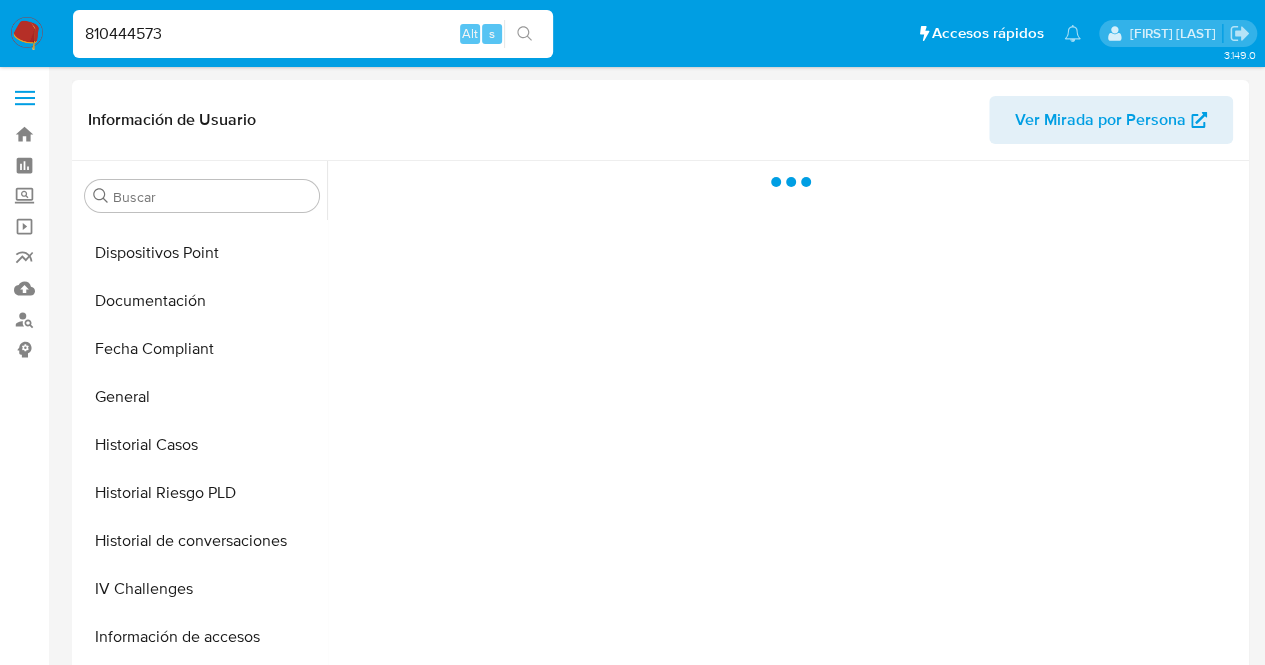 scroll, scrollTop: 370, scrollLeft: 0, axis: vertical 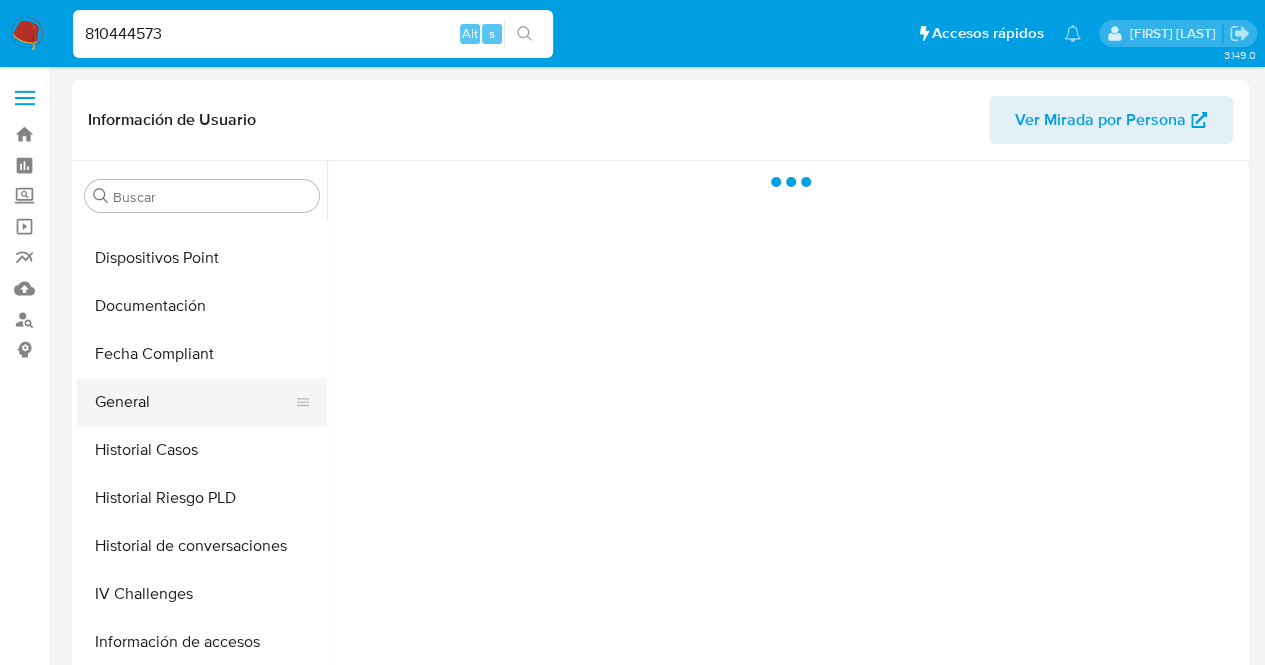 click on "General" at bounding box center (194, 402) 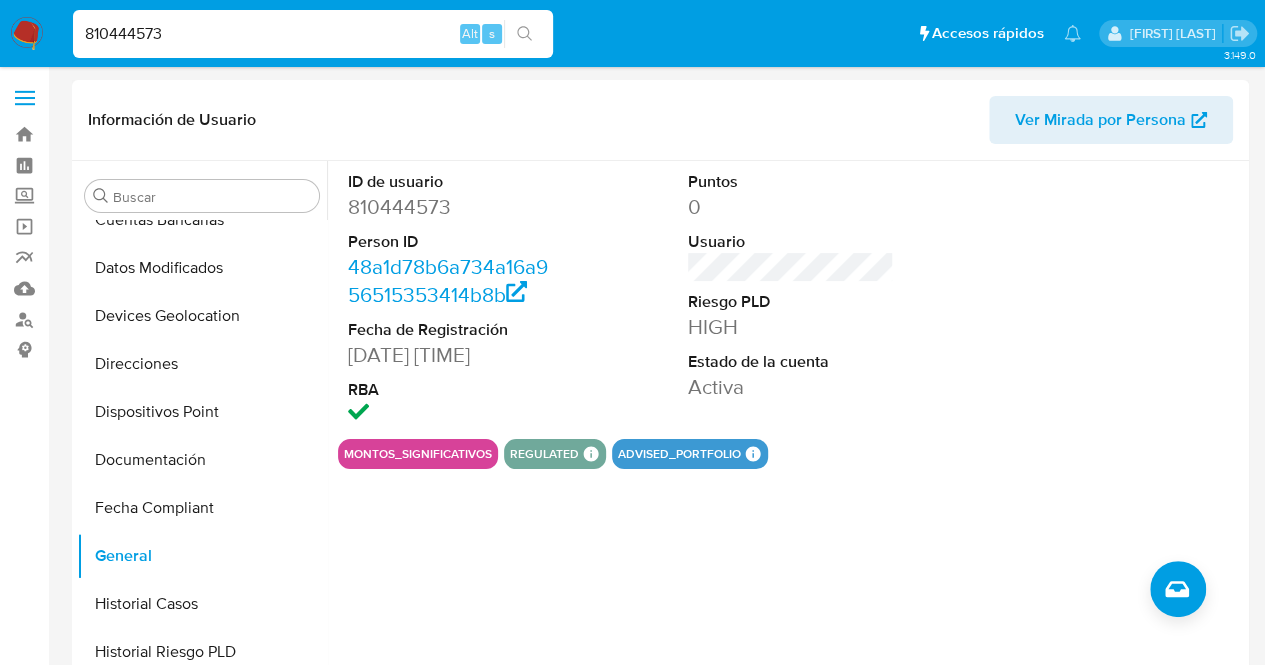 scroll, scrollTop: 209, scrollLeft: 0, axis: vertical 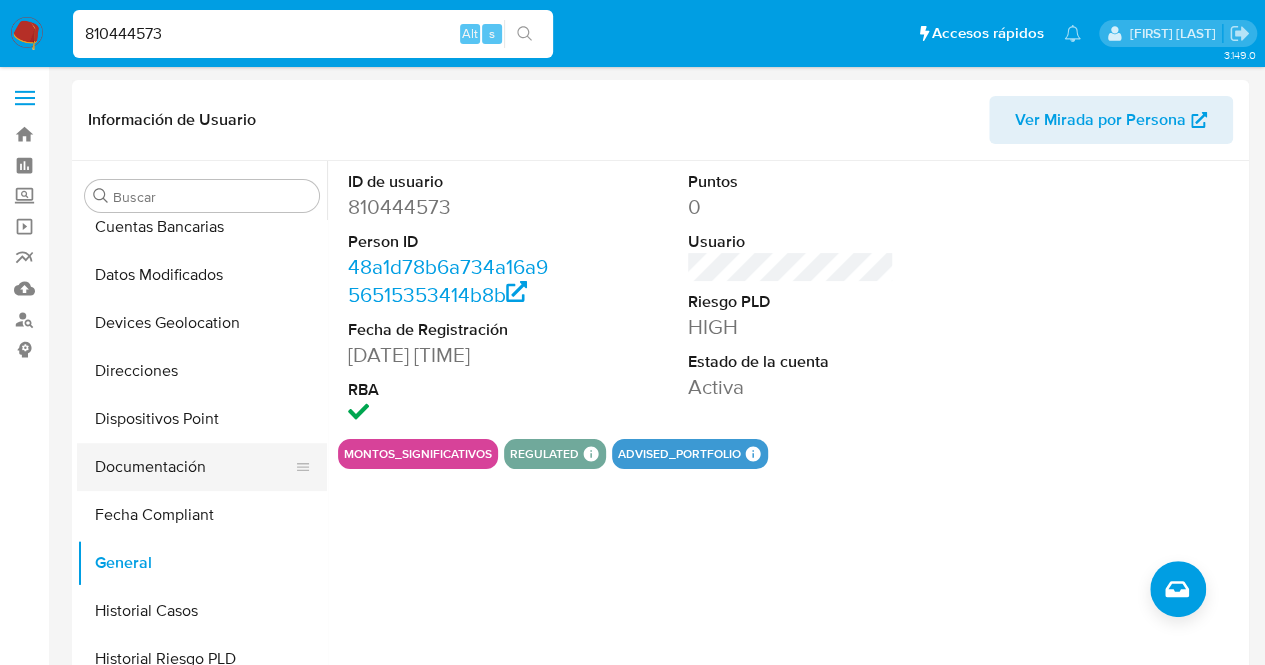click on "Documentación" at bounding box center (194, 467) 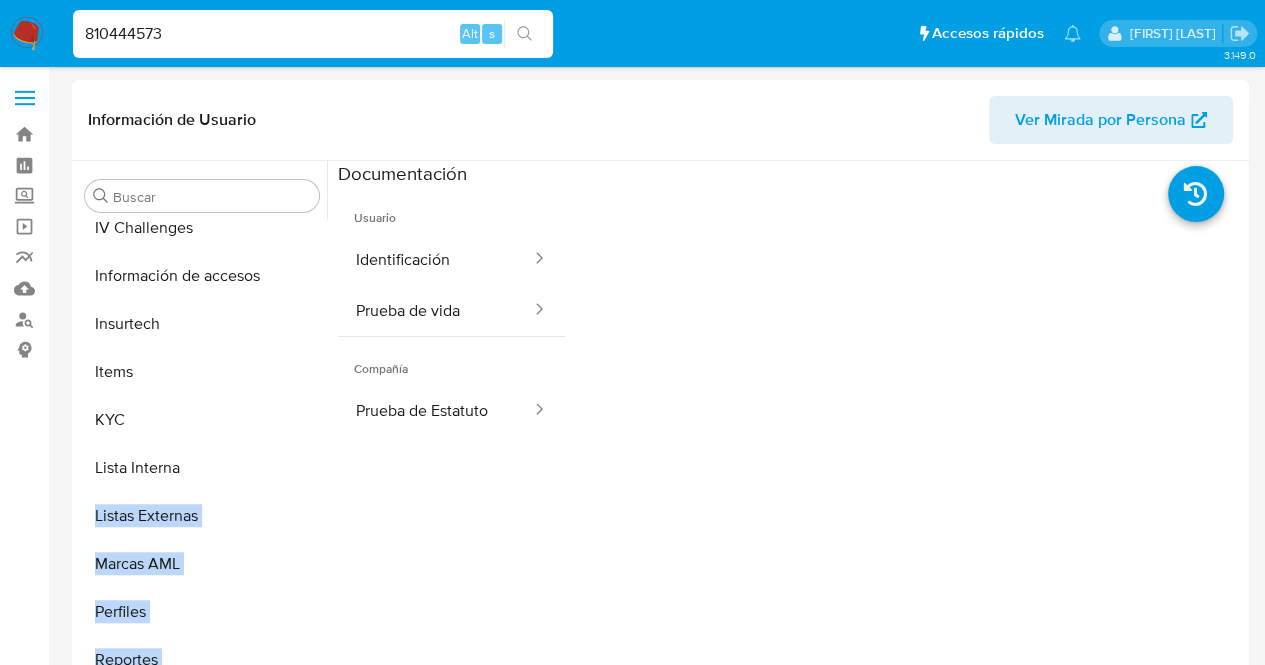 scroll, scrollTop: 738, scrollLeft: 0, axis: vertical 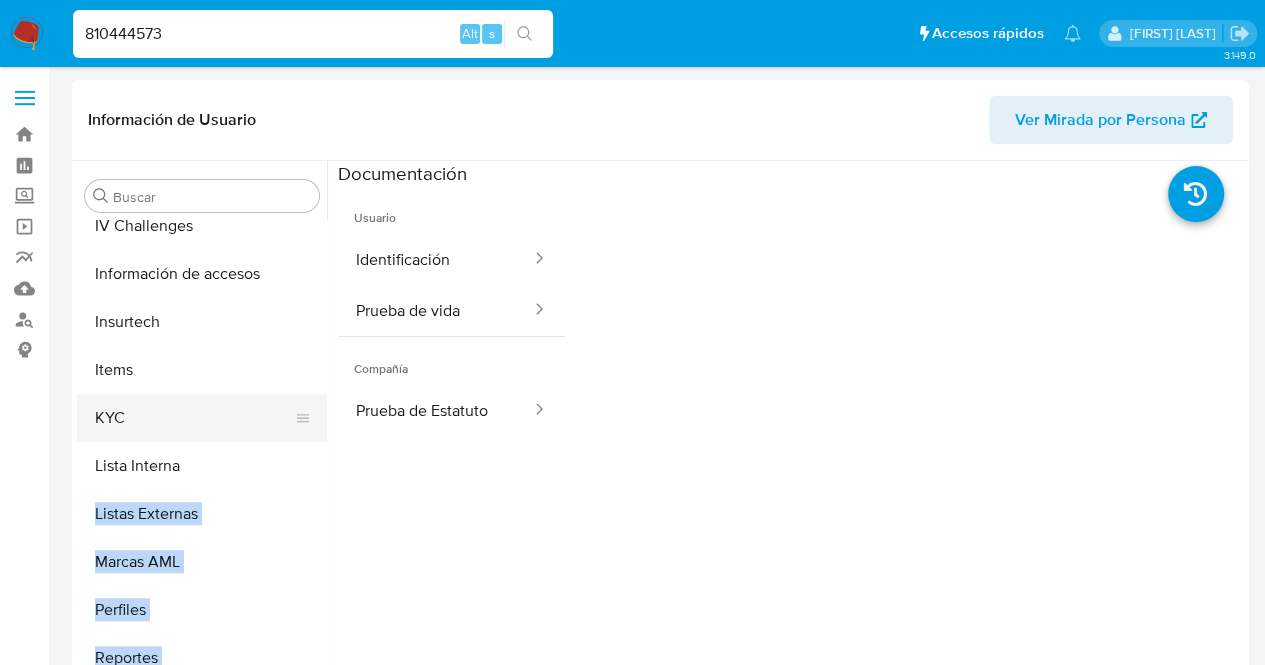 click on "KYC" at bounding box center [194, 418] 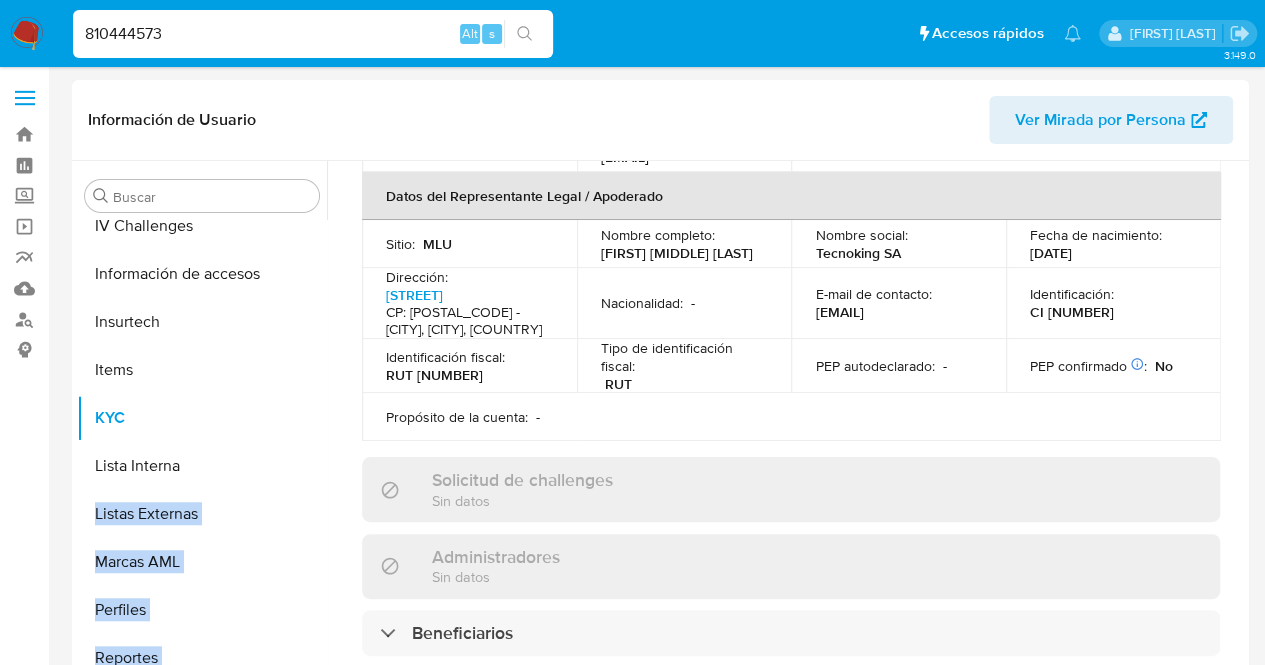 scroll, scrollTop: 604, scrollLeft: 0, axis: vertical 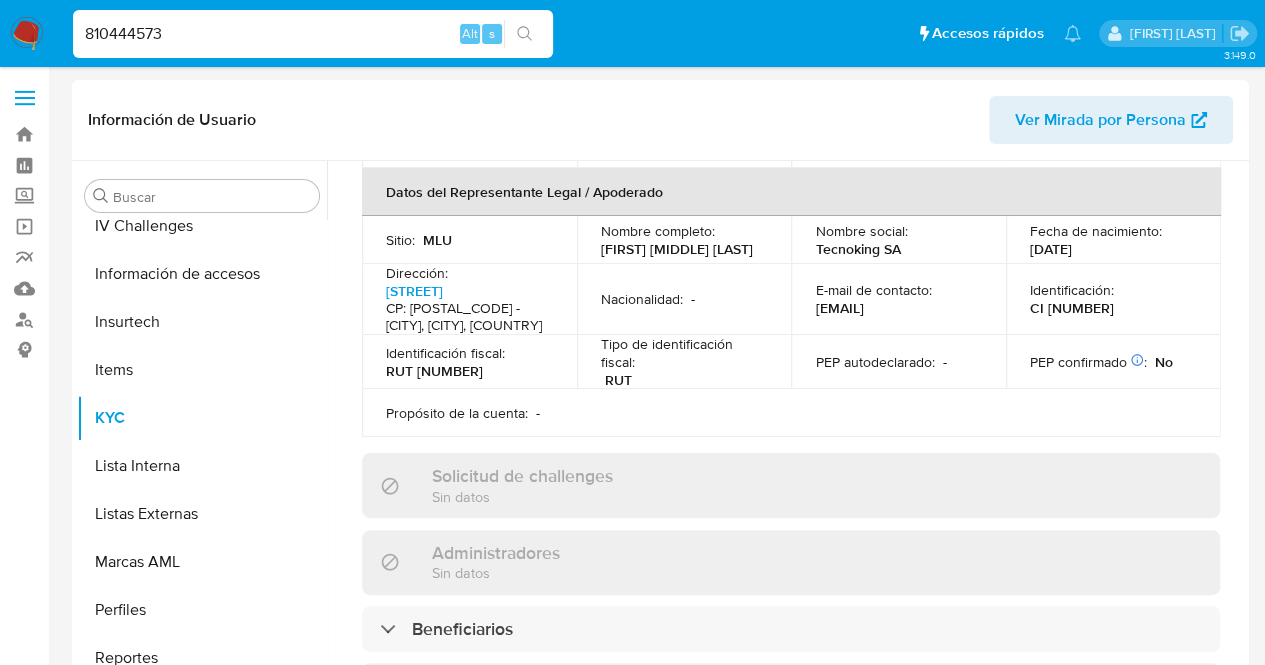 drag, startPoint x: 498, startPoint y: 515, endPoint x: 512, endPoint y: 513, distance: 14.142136 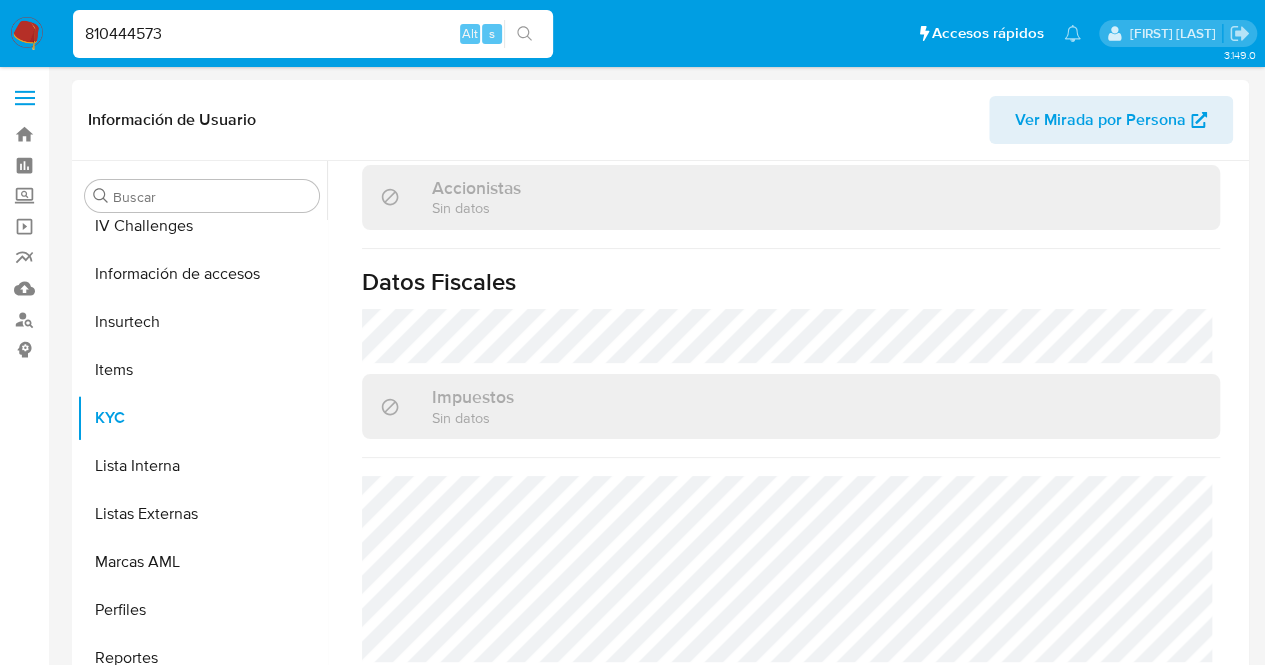scroll, scrollTop: 1267, scrollLeft: 0, axis: vertical 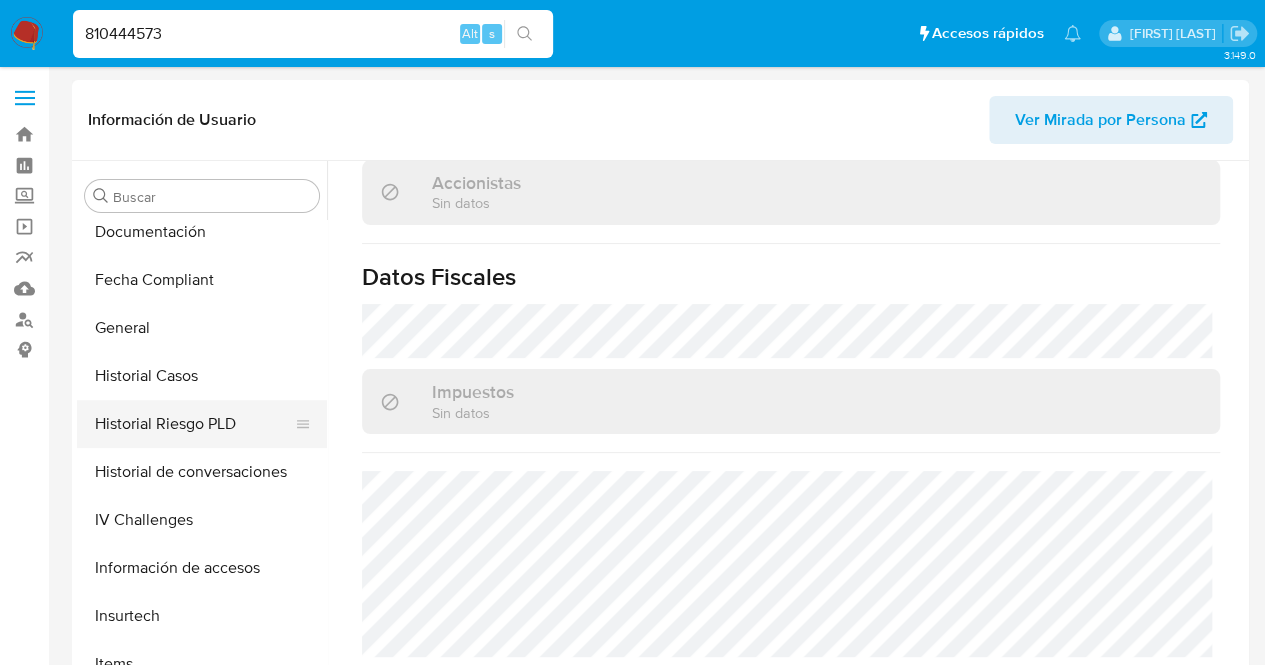 click on "Historial Riesgo PLD" at bounding box center (194, 424) 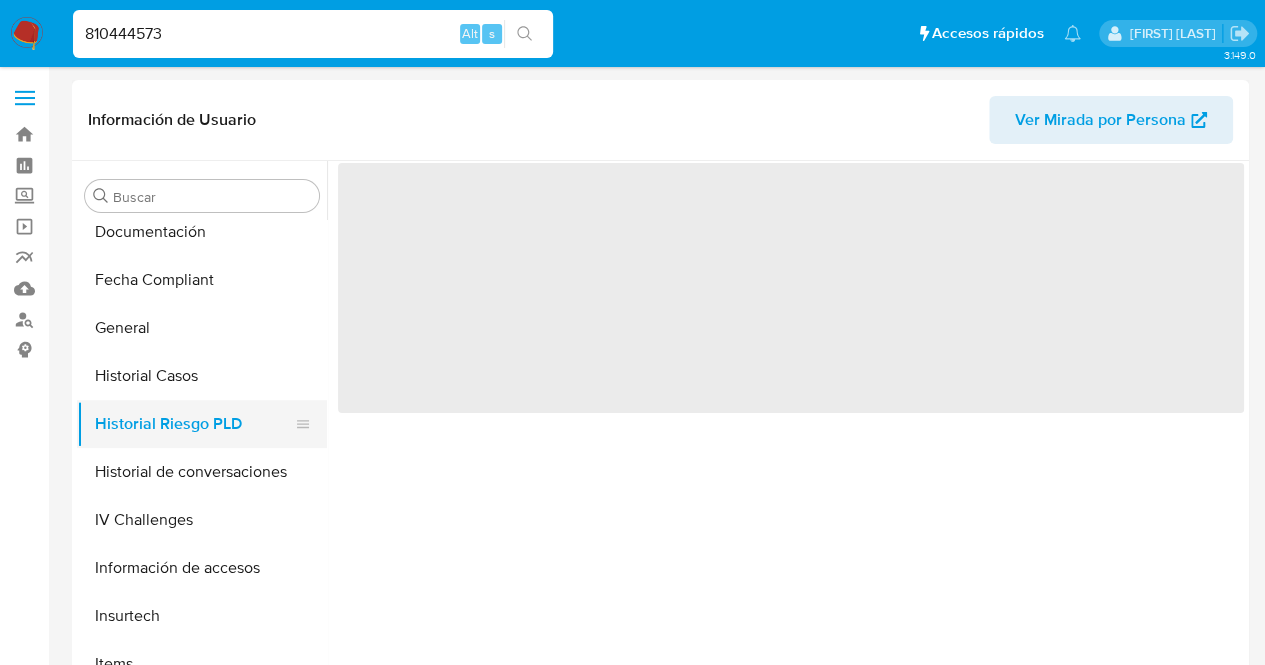 scroll, scrollTop: 0, scrollLeft: 0, axis: both 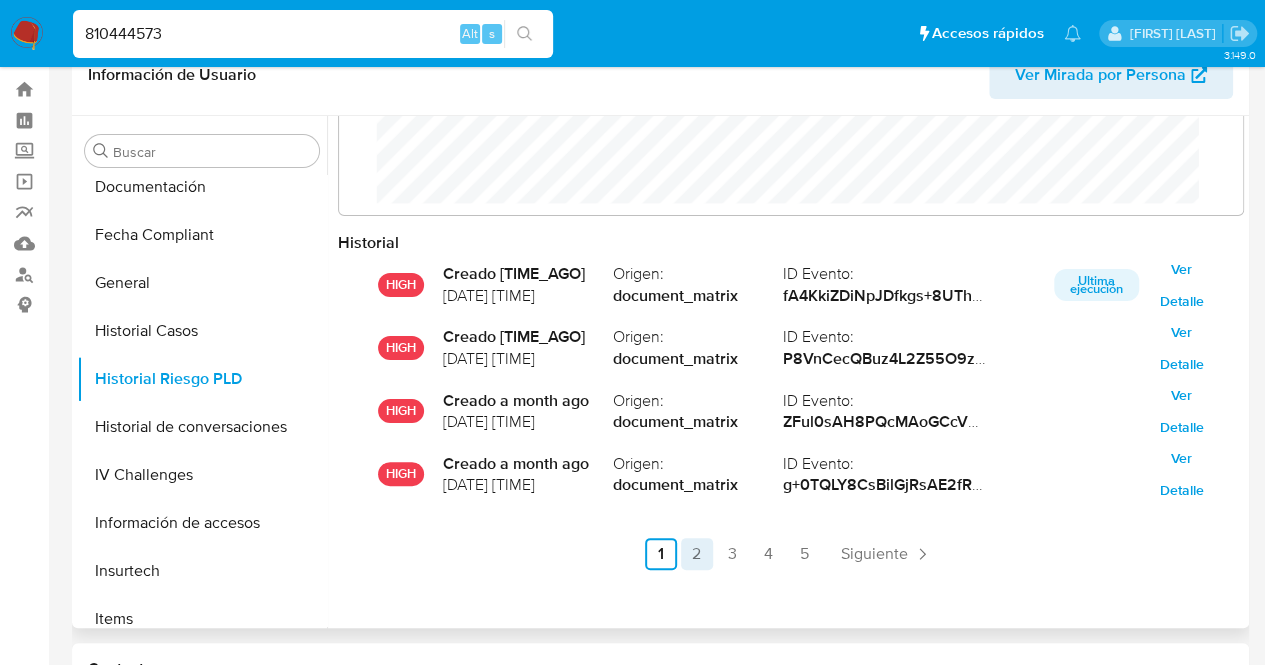 click on "2" at bounding box center [697, 554] 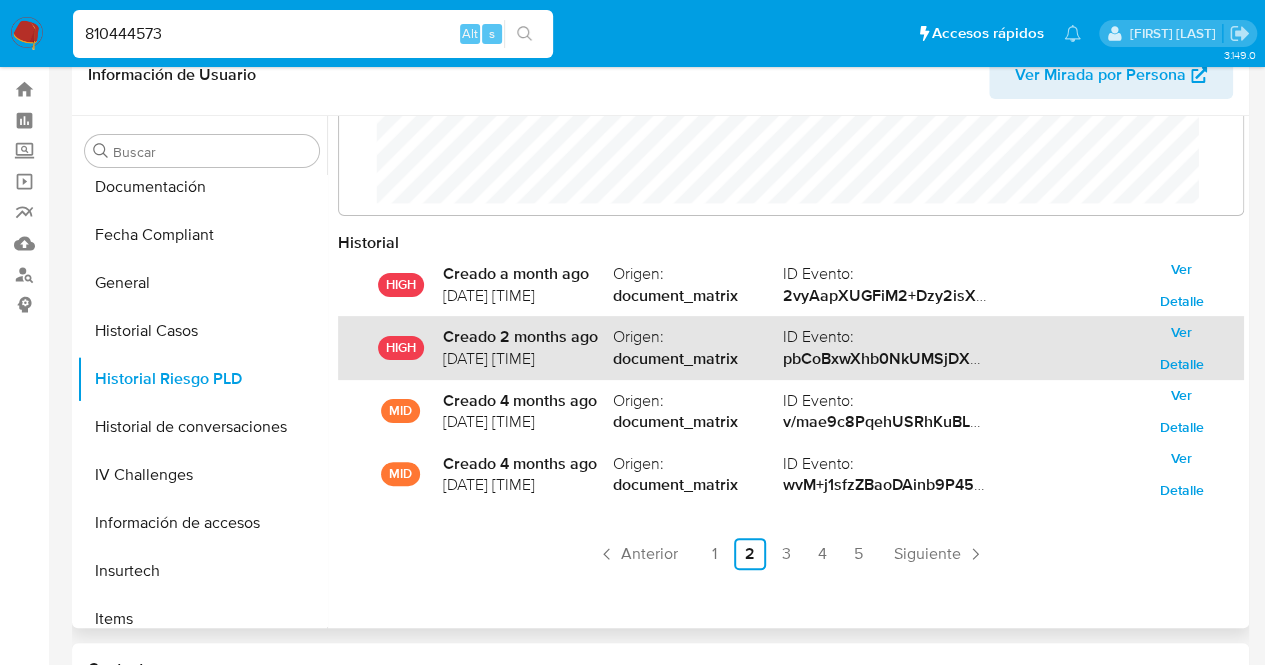 click on "Ver Detalle" at bounding box center [1181, 348] 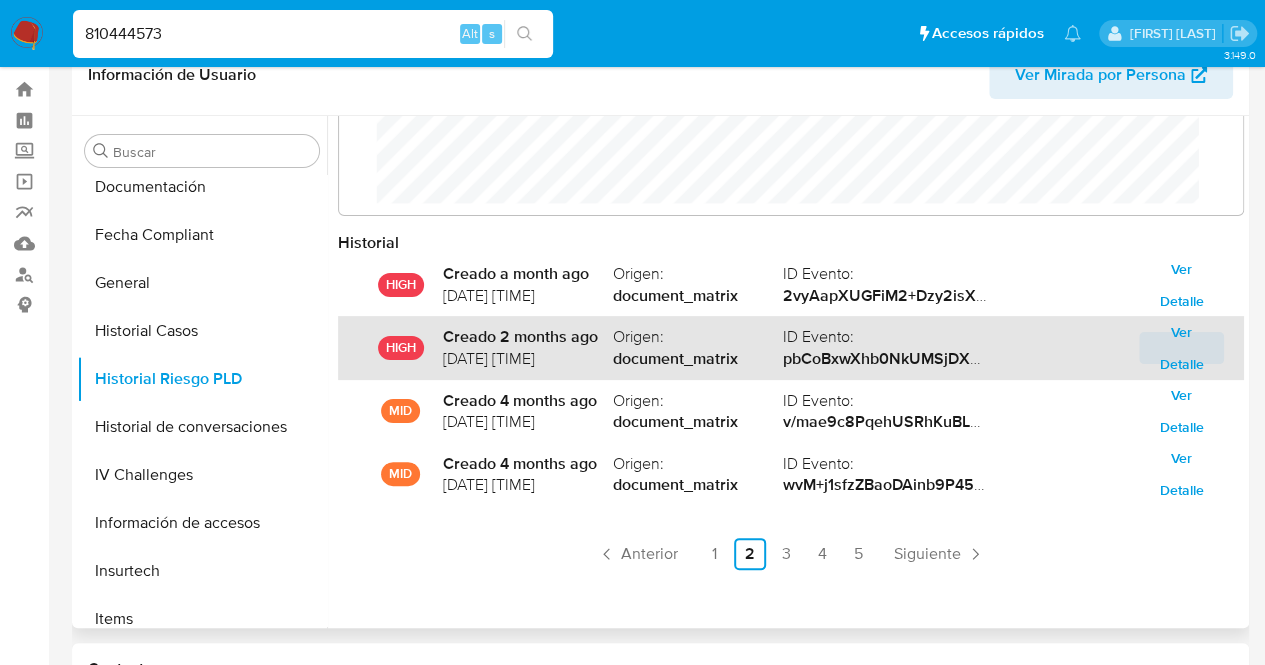 scroll, scrollTop: 0, scrollLeft: 0, axis: both 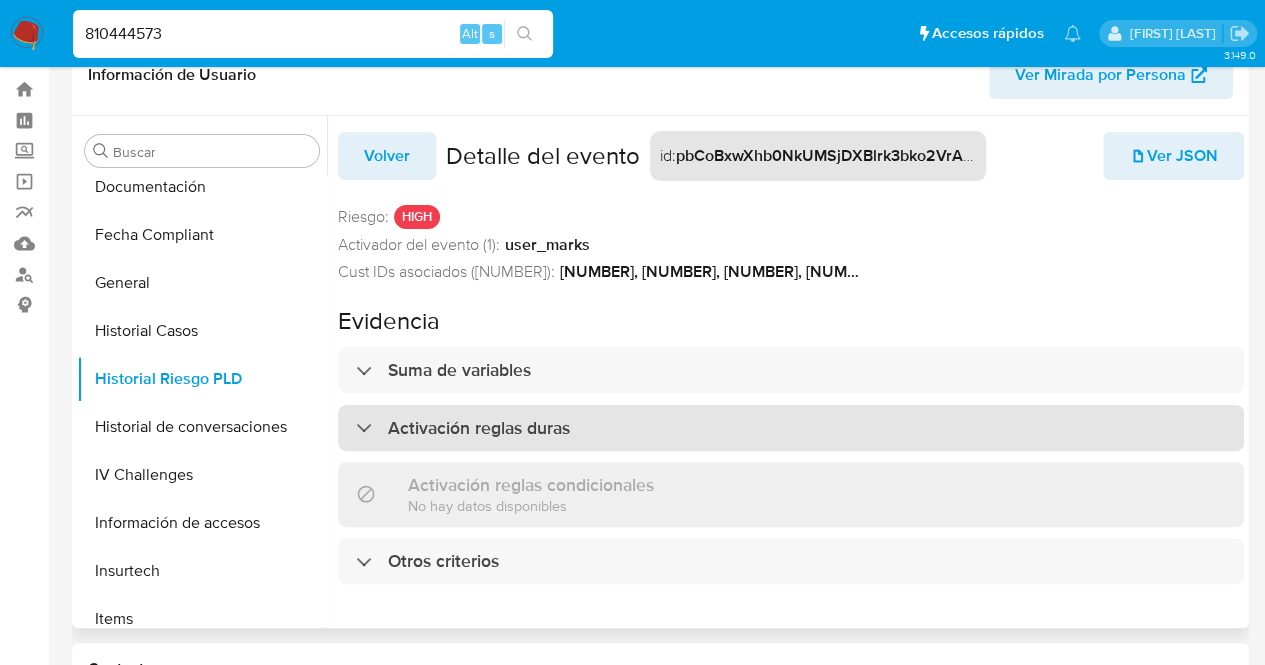 click on "Activación reglas duras" at bounding box center (791, 428) 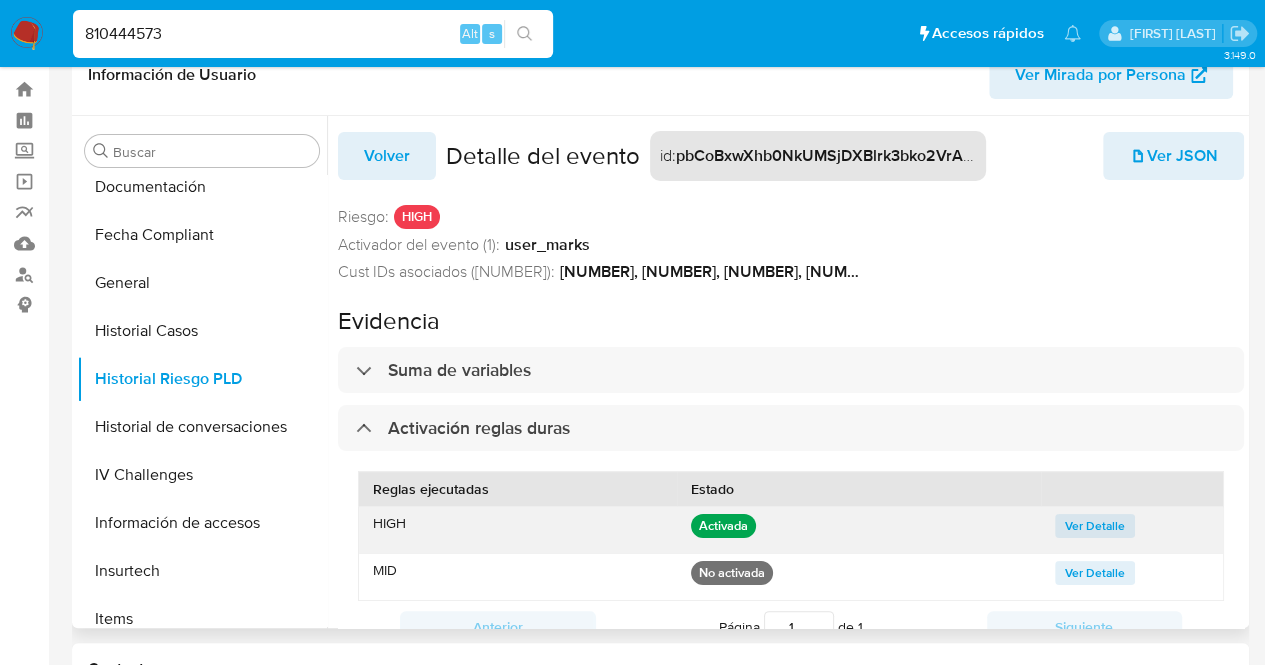 click on "Ver Detalle" at bounding box center [1095, 526] 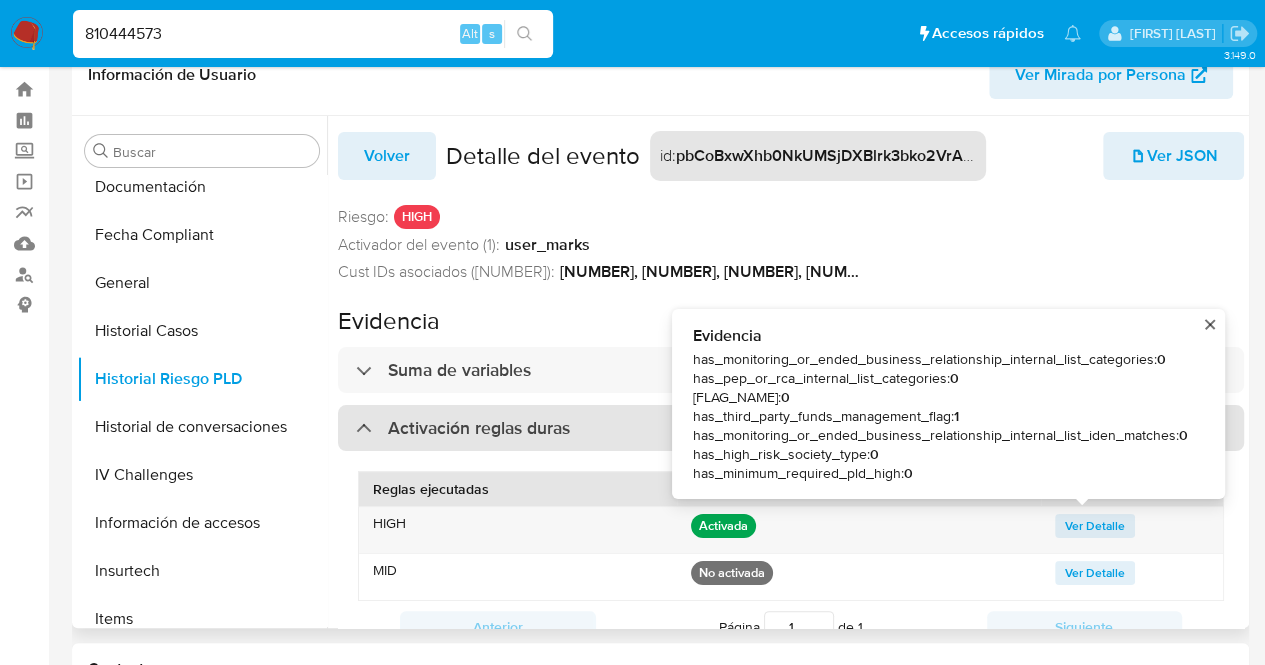 click at bounding box center [356, 427] 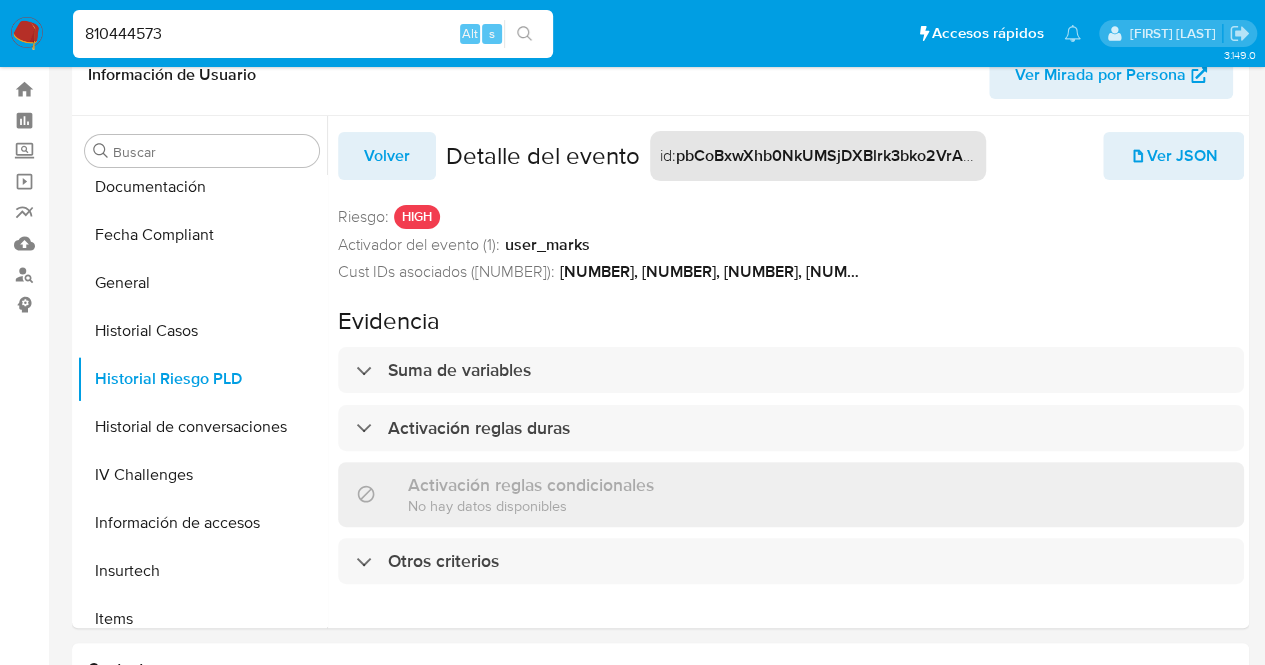 scroll, scrollTop: 0, scrollLeft: 0, axis: both 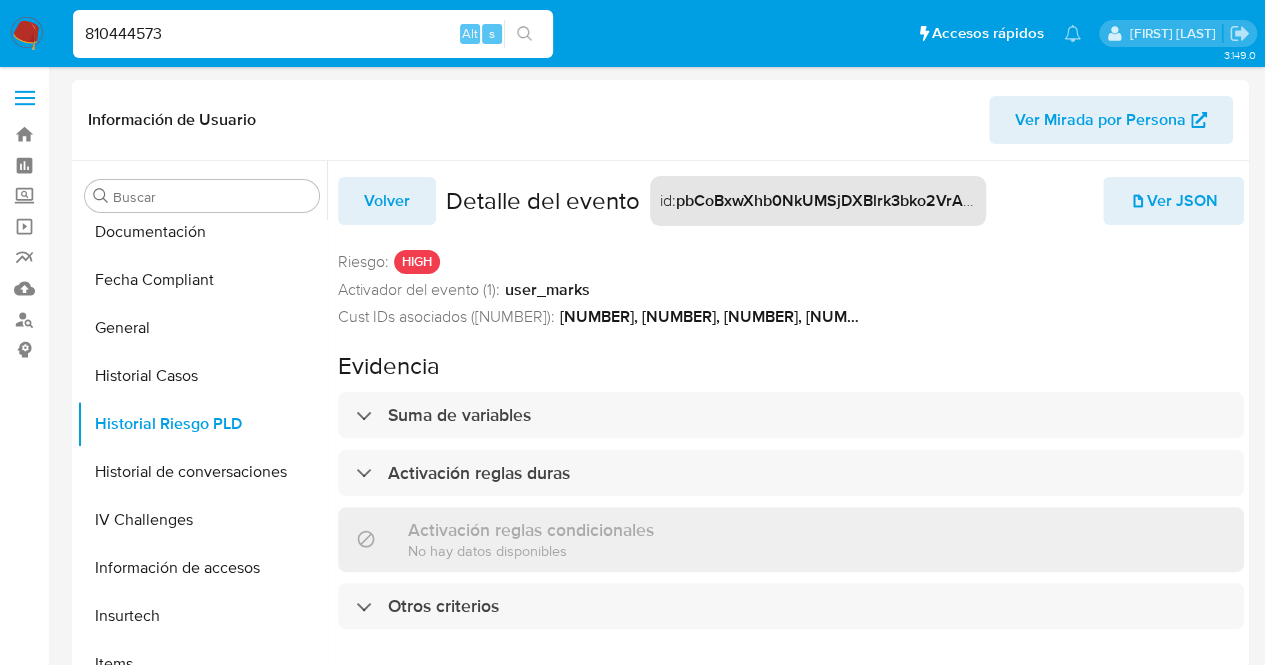 click on "Volver" at bounding box center (387, 201) 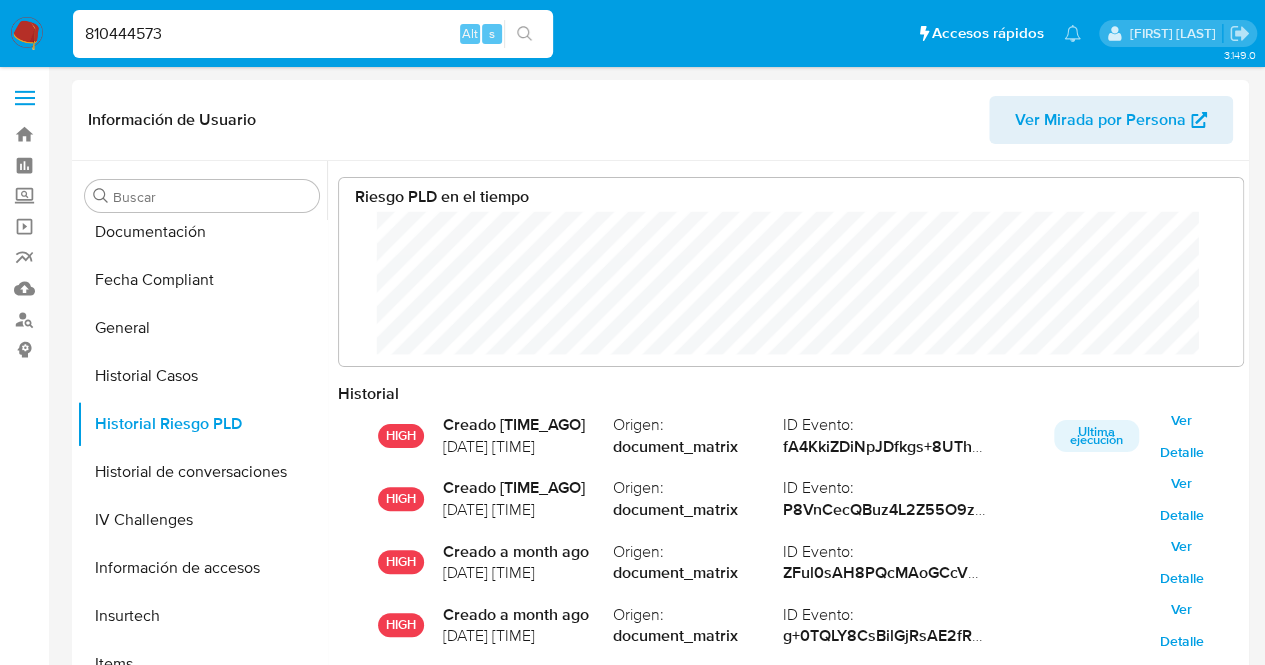 scroll, scrollTop: 999850, scrollLeft: 999135, axis: both 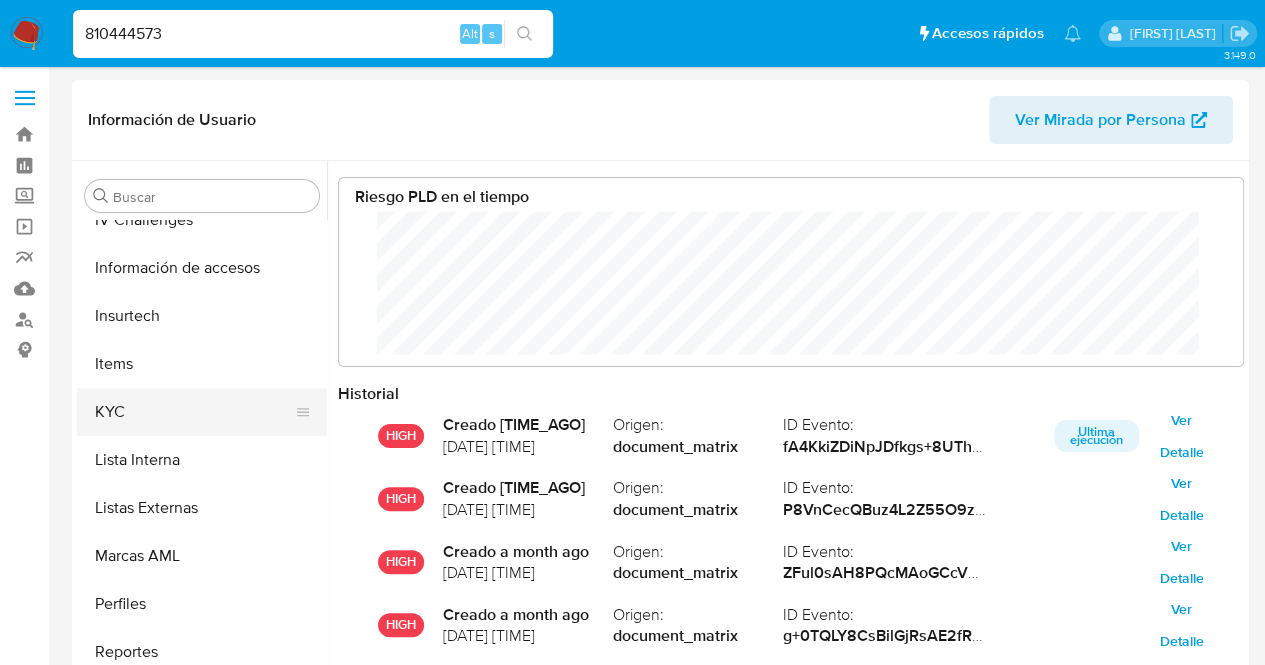 click on "KYC" at bounding box center [194, 412] 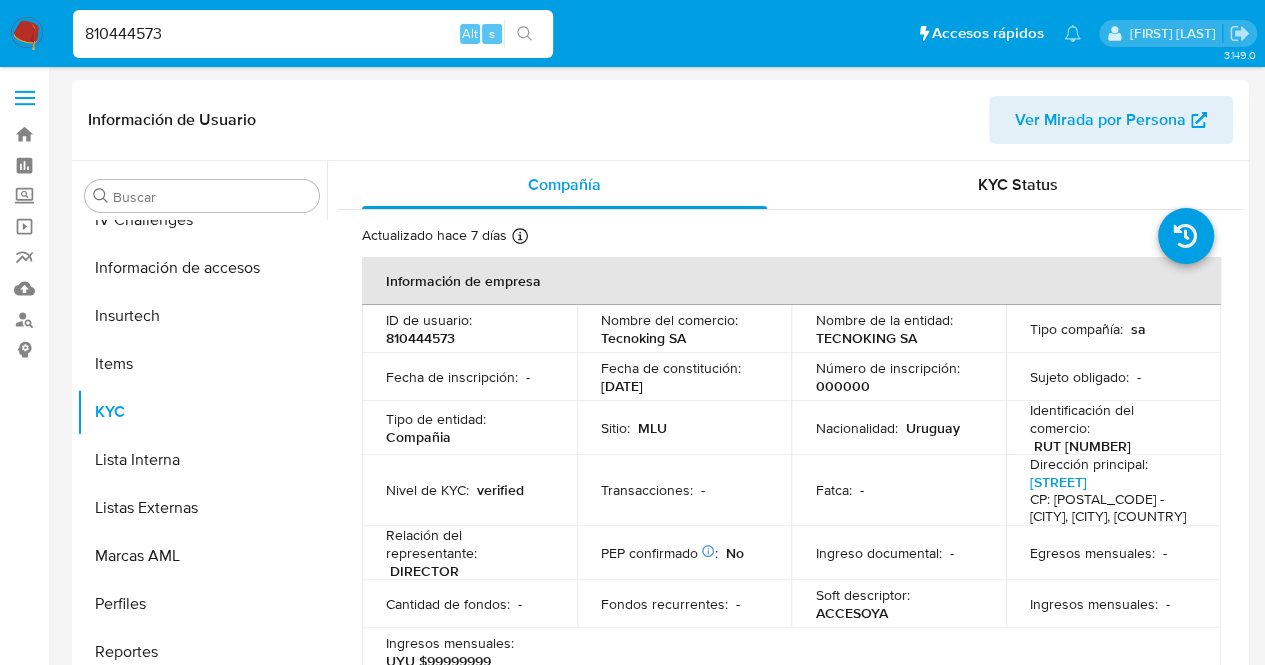 type 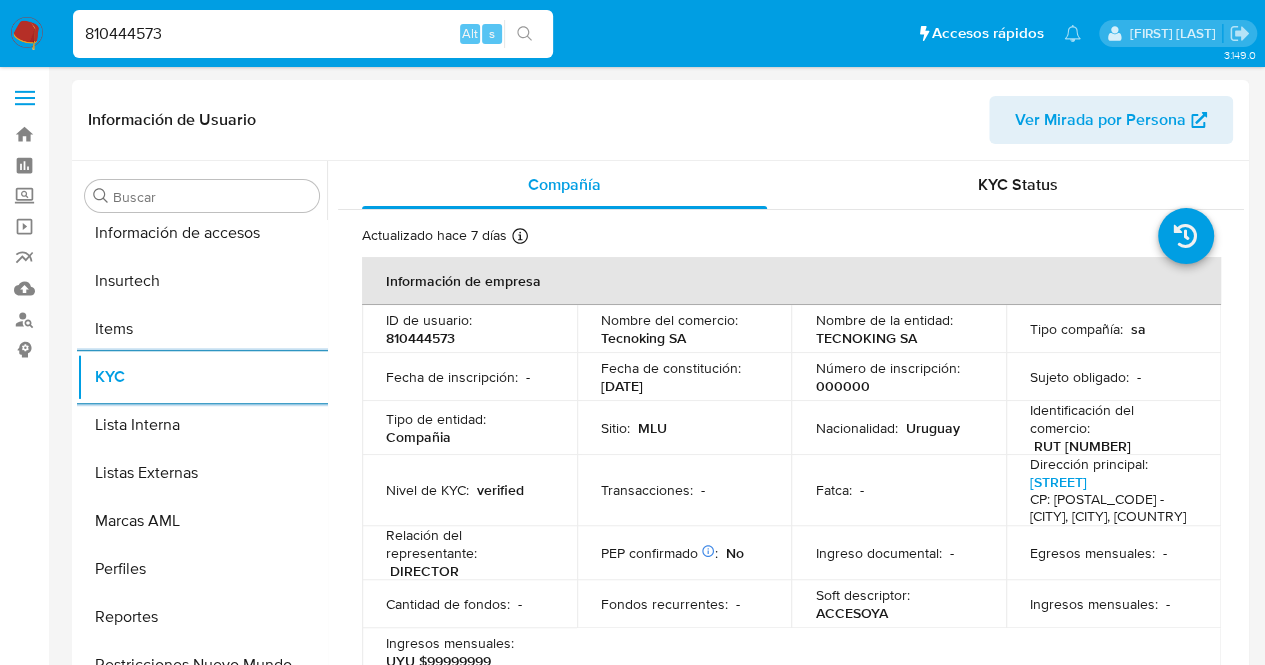 scroll, scrollTop: 784, scrollLeft: 0, axis: vertical 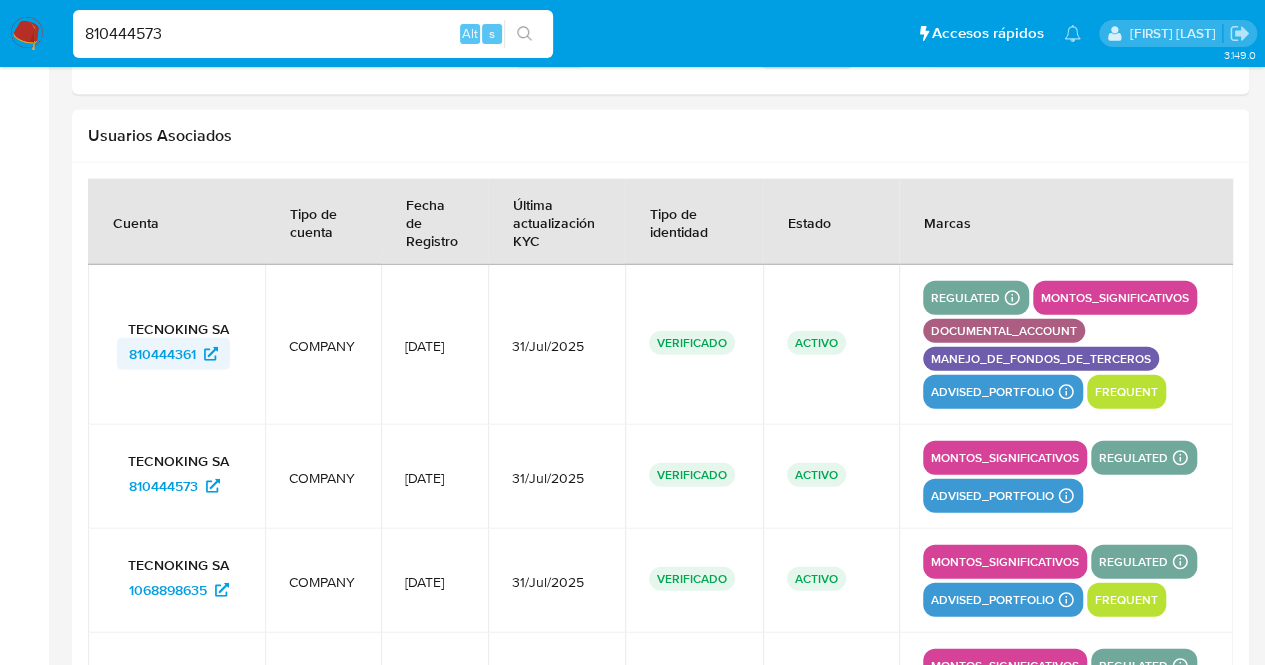click on "810444361" at bounding box center [162, 354] 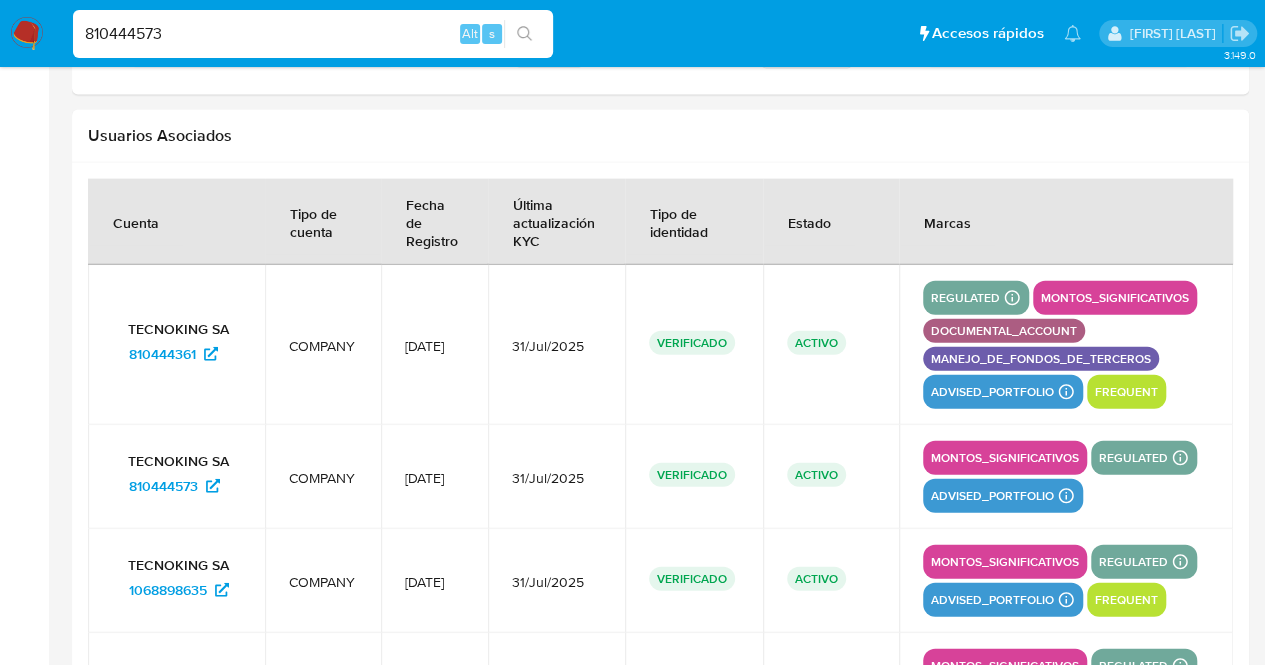 scroll, scrollTop: 0, scrollLeft: 0, axis: both 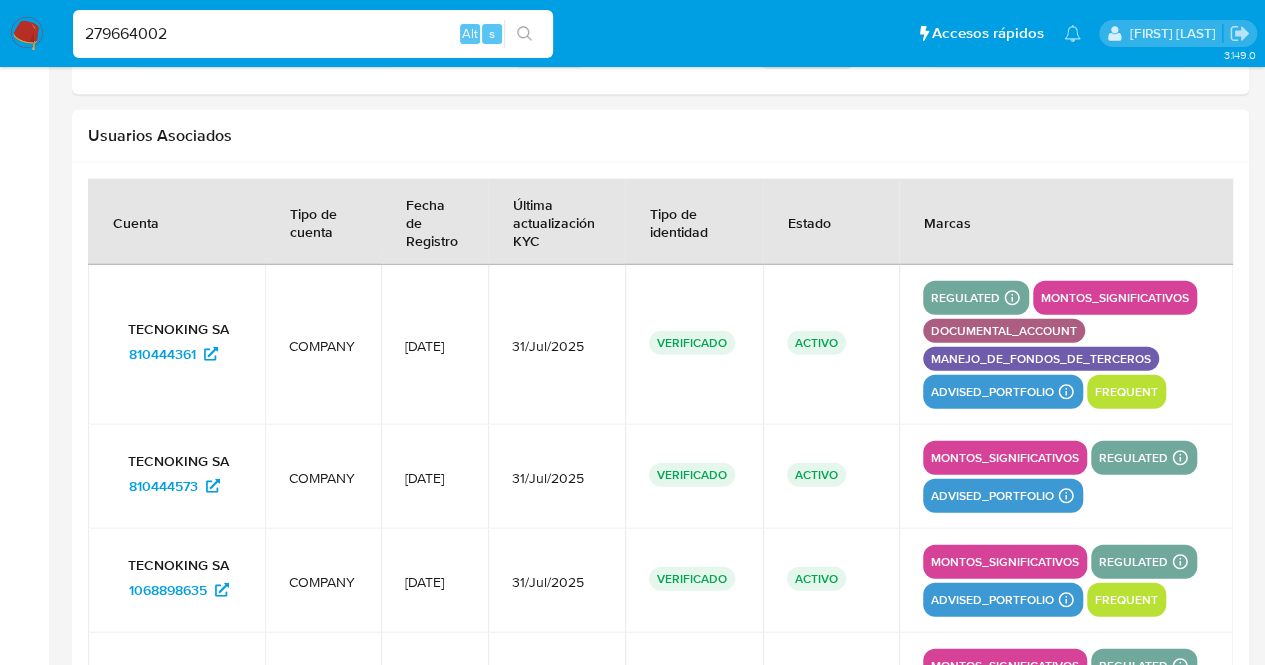 type on "279664002" 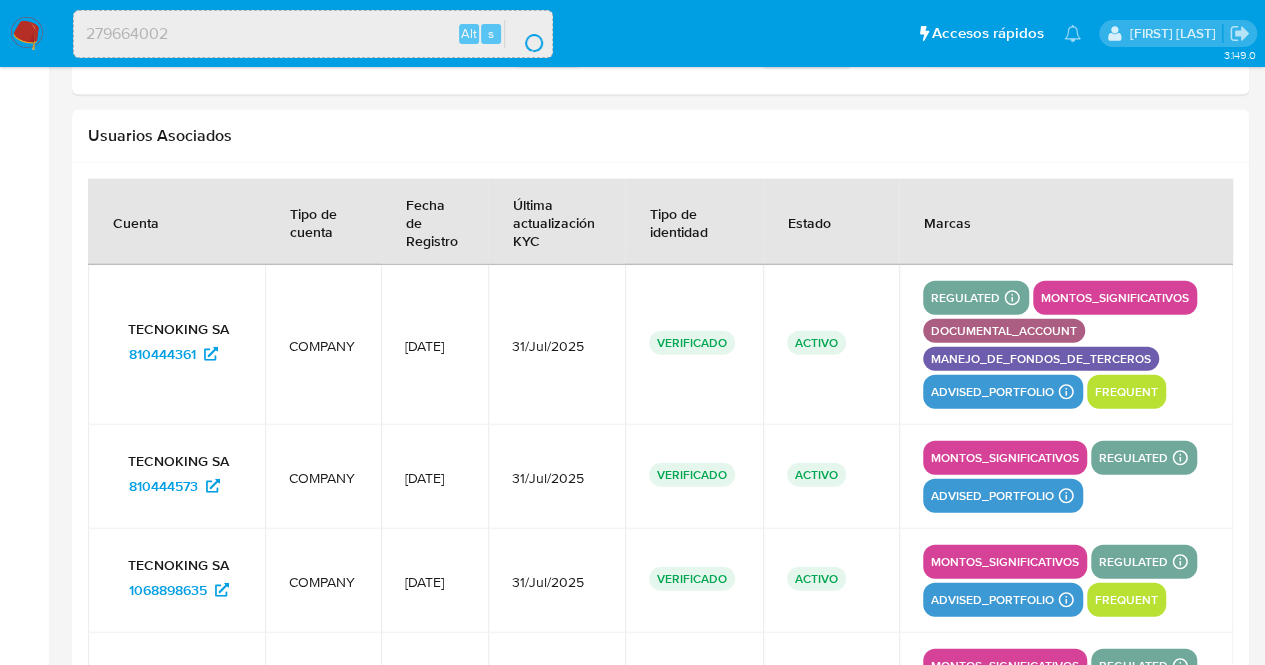 scroll, scrollTop: 0, scrollLeft: 0, axis: both 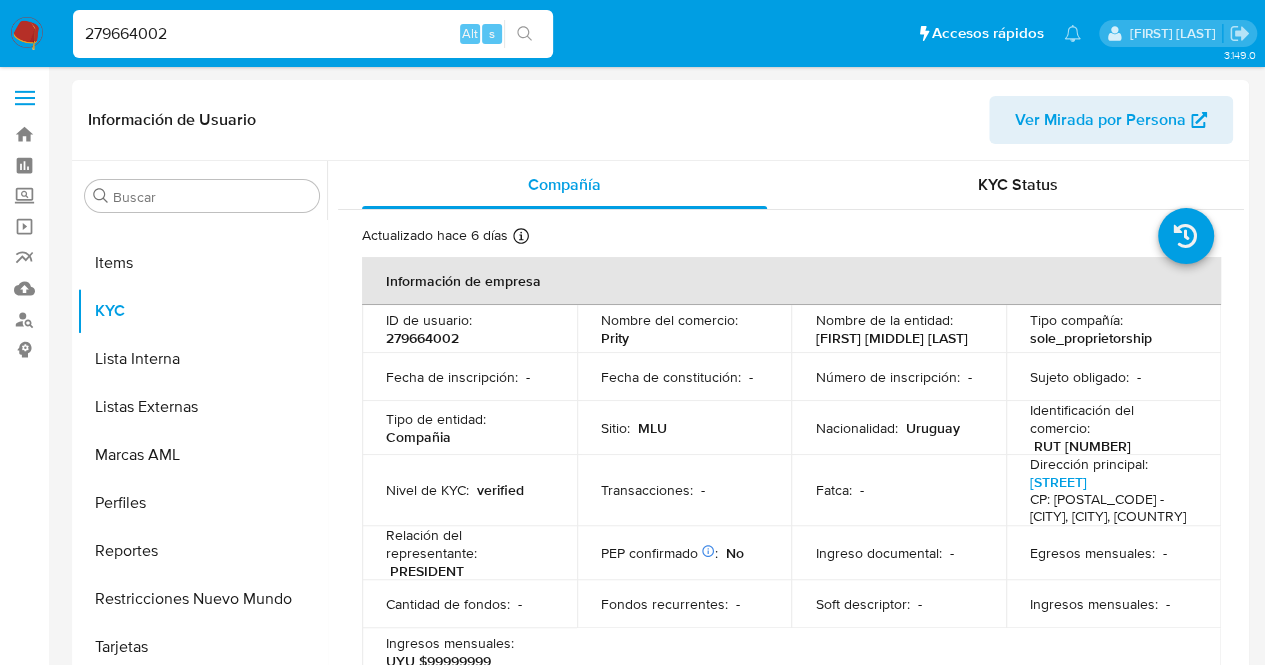 select on "10" 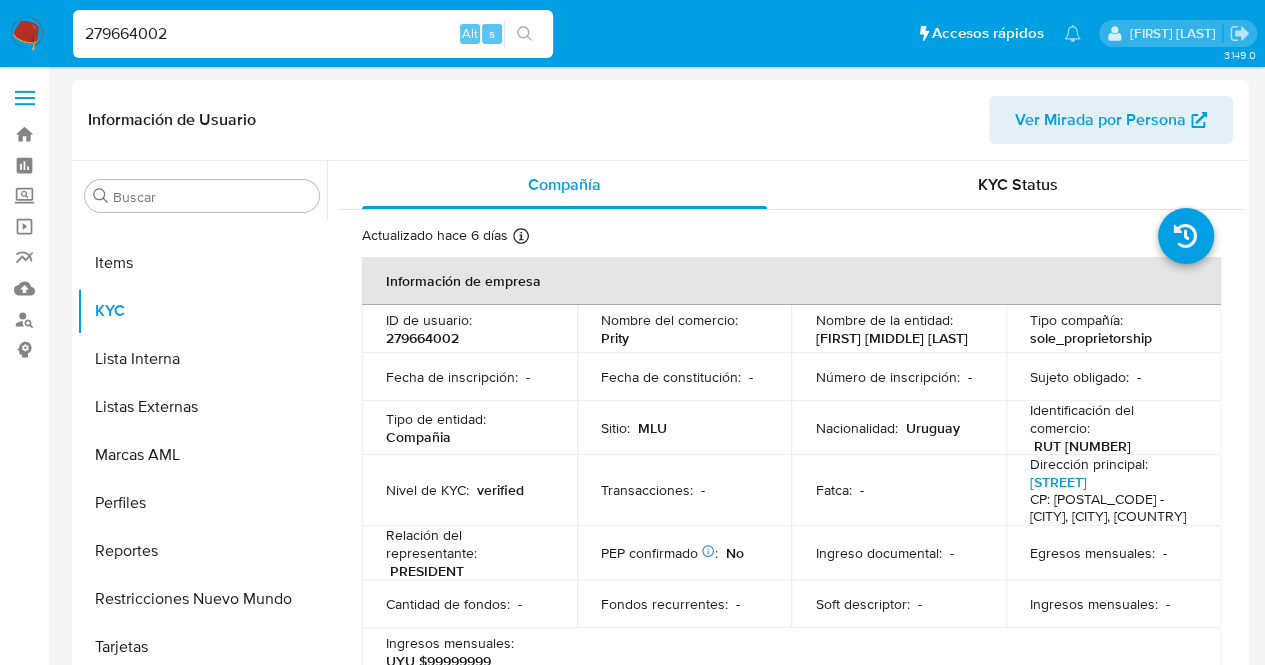 scroll, scrollTop: 0, scrollLeft: 0, axis: both 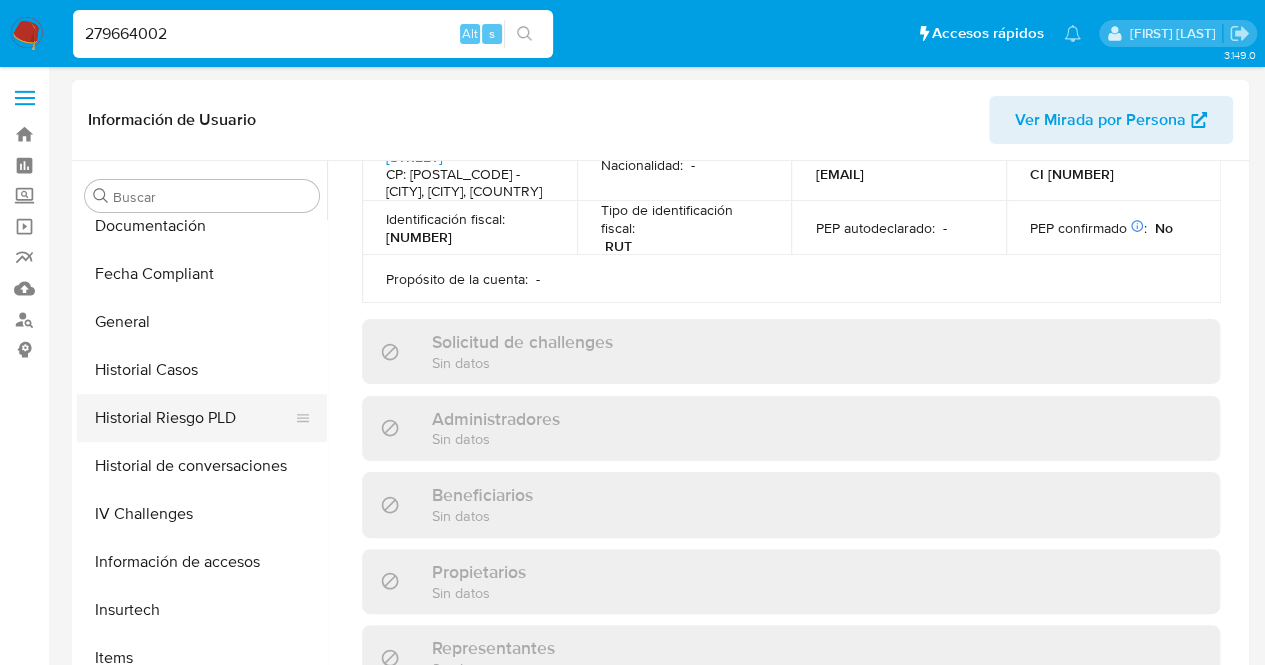 click on "Historial Riesgo PLD" at bounding box center [194, 418] 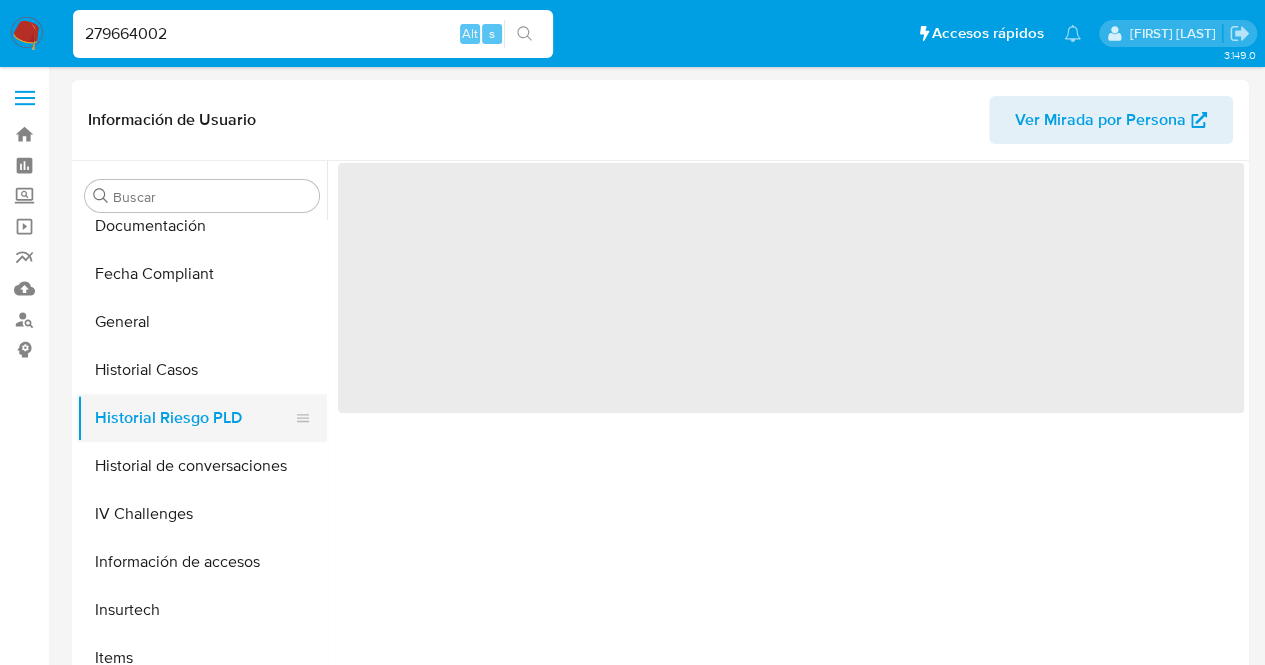 scroll, scrollTop: 0, scrollLeft: 0, axis: both 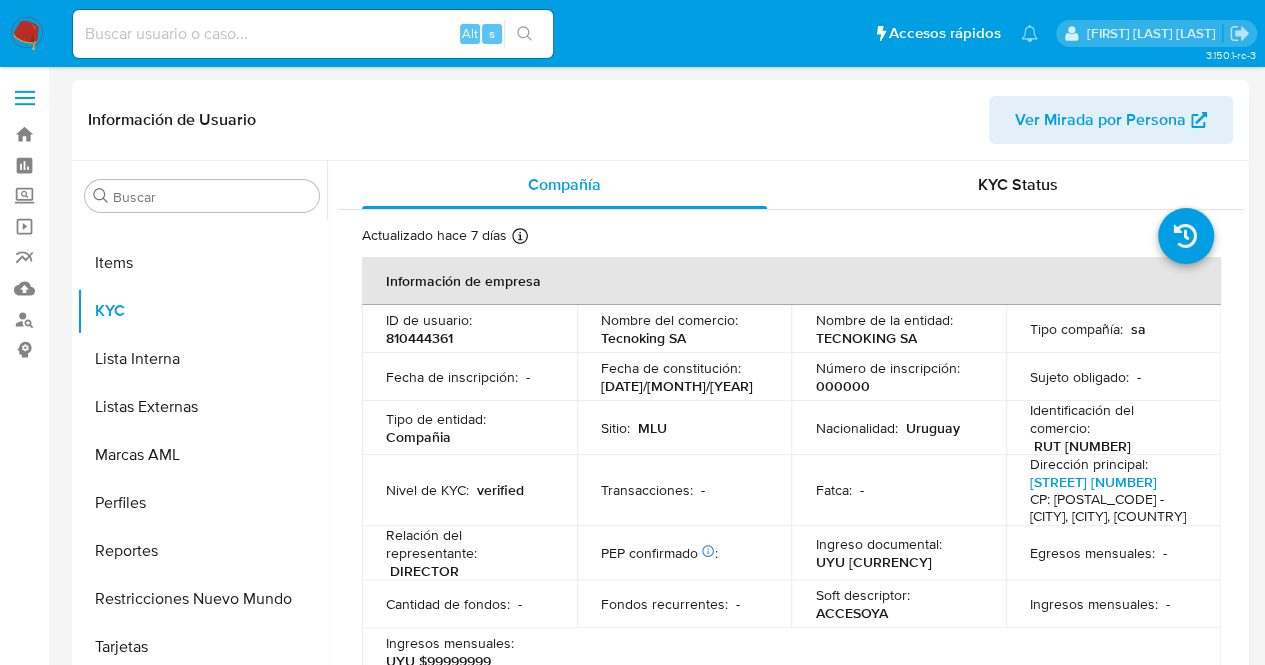 select on "10" 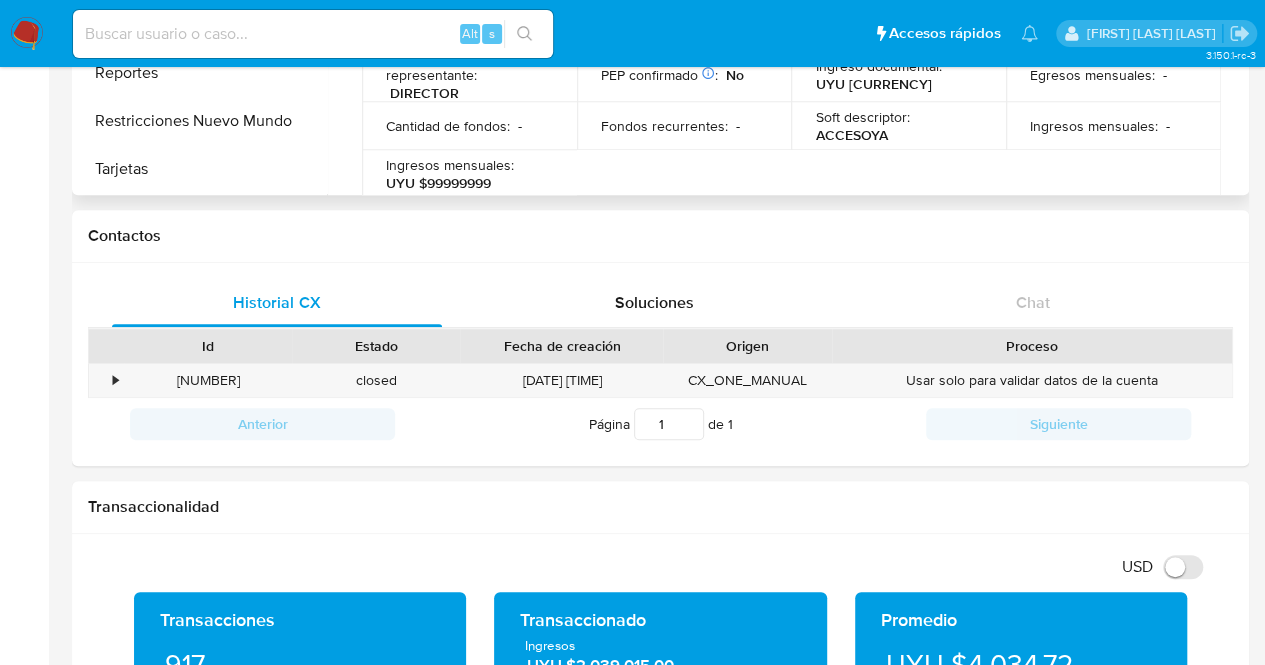 scroll, scrollTop: 480, scrollLeft: 0, axis: vertical 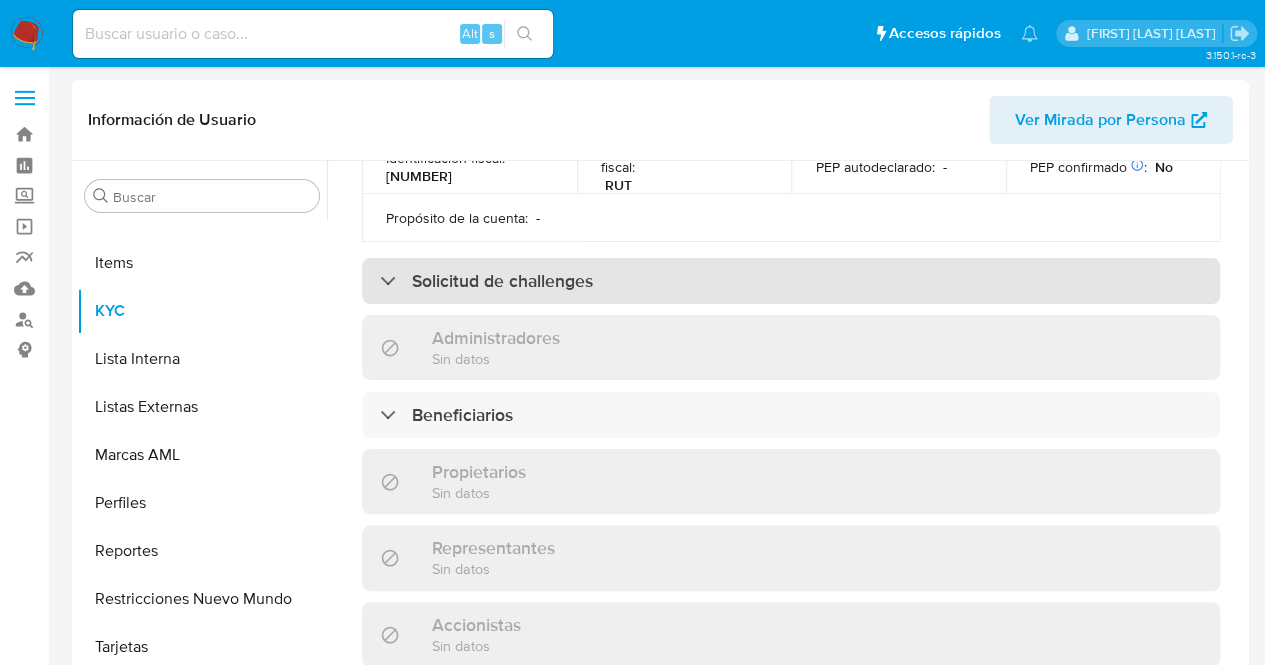 click on "Solicitud de challenges" at bounding box center [791, 281] 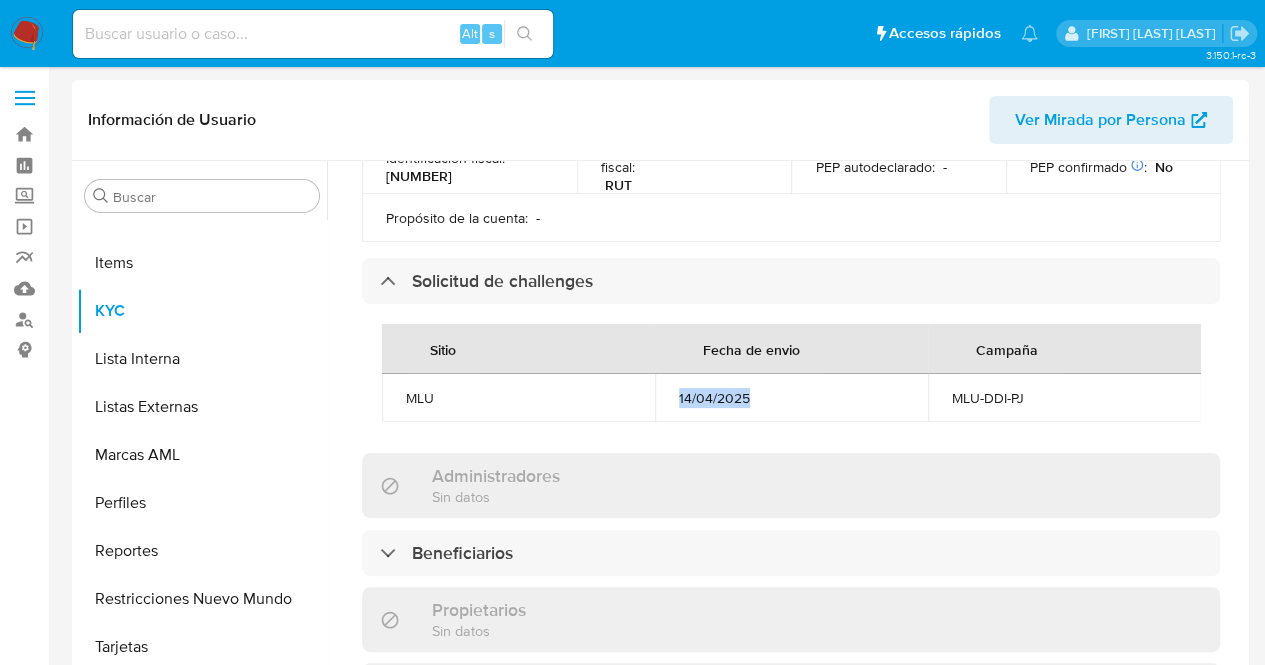 drag, startPoint x: 794, startPoint y: 416, endPoint x: 630, endPoint y: 401, distance: 164.68454 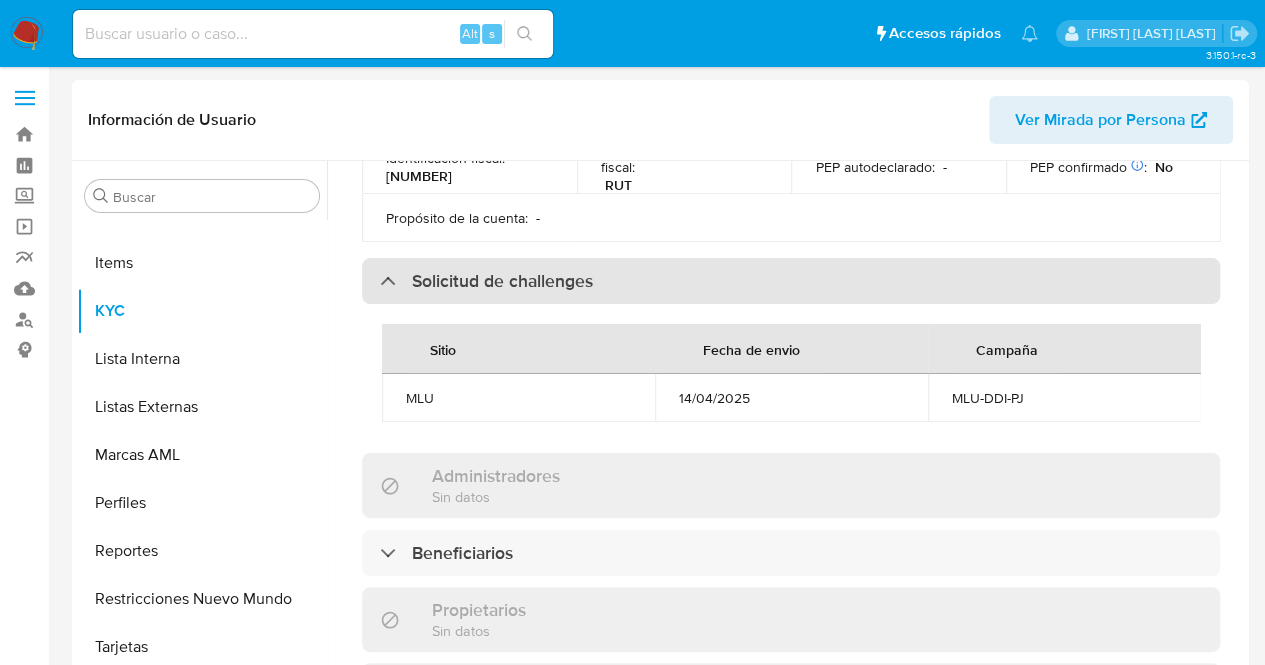 click on "Solicitud de challenges" at bounding box center [791, 281] 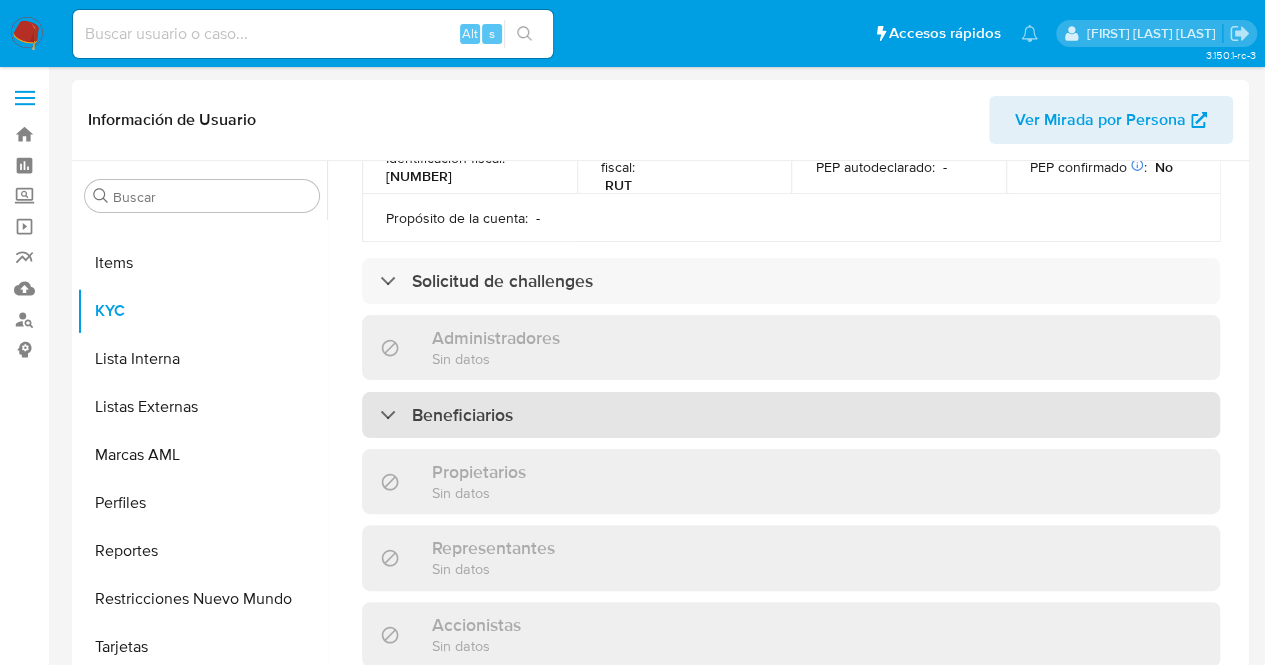 click on "Beneficiarios" at bounding box center [446, 415] 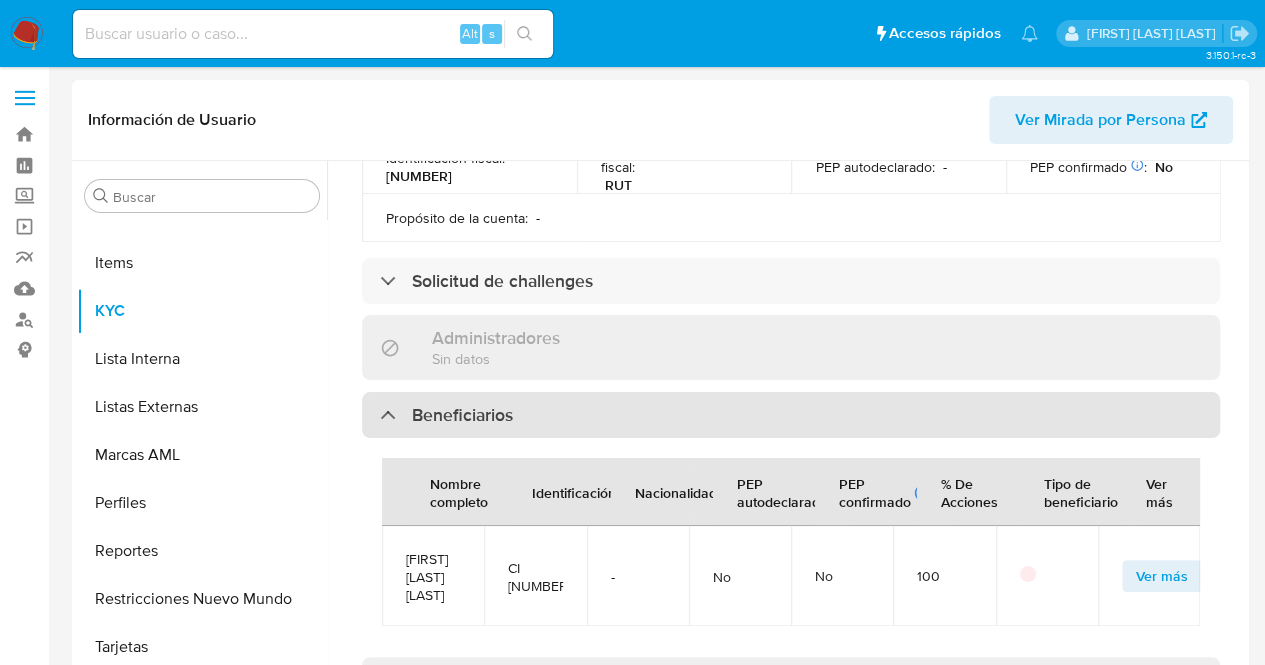 click on "Beneficiarios" at bounding box center [446, 415] 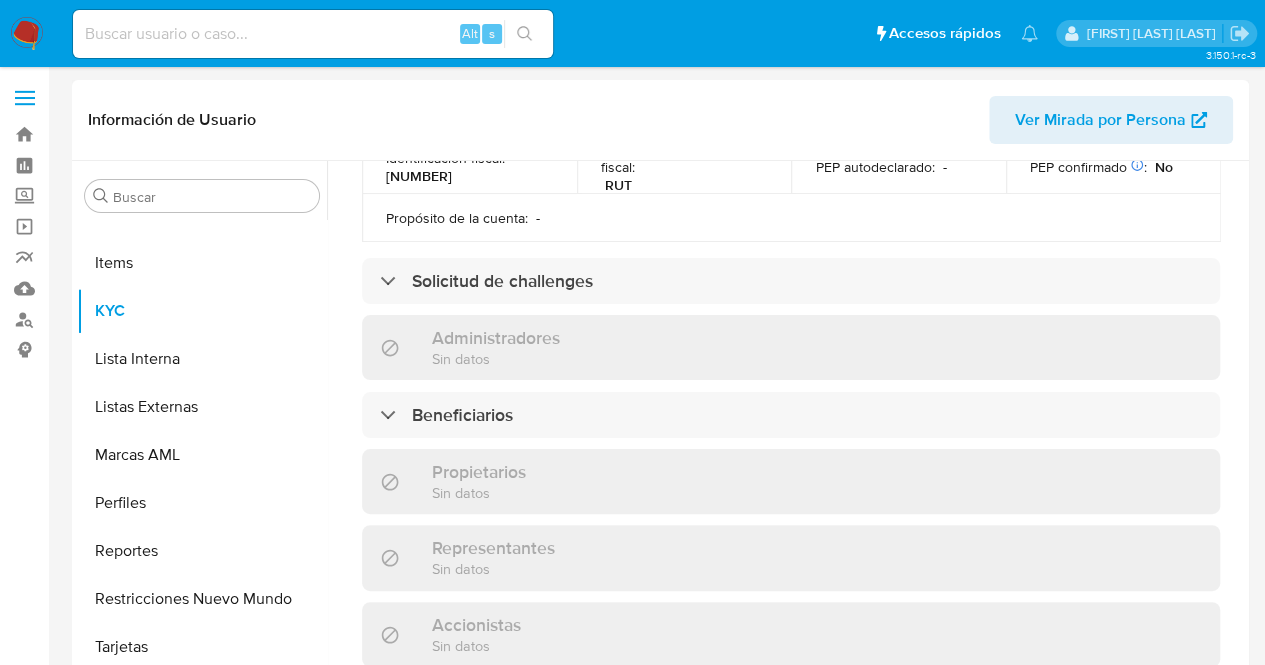 scroll, scrollTop: 0, scrollLeft: 0, axis: both 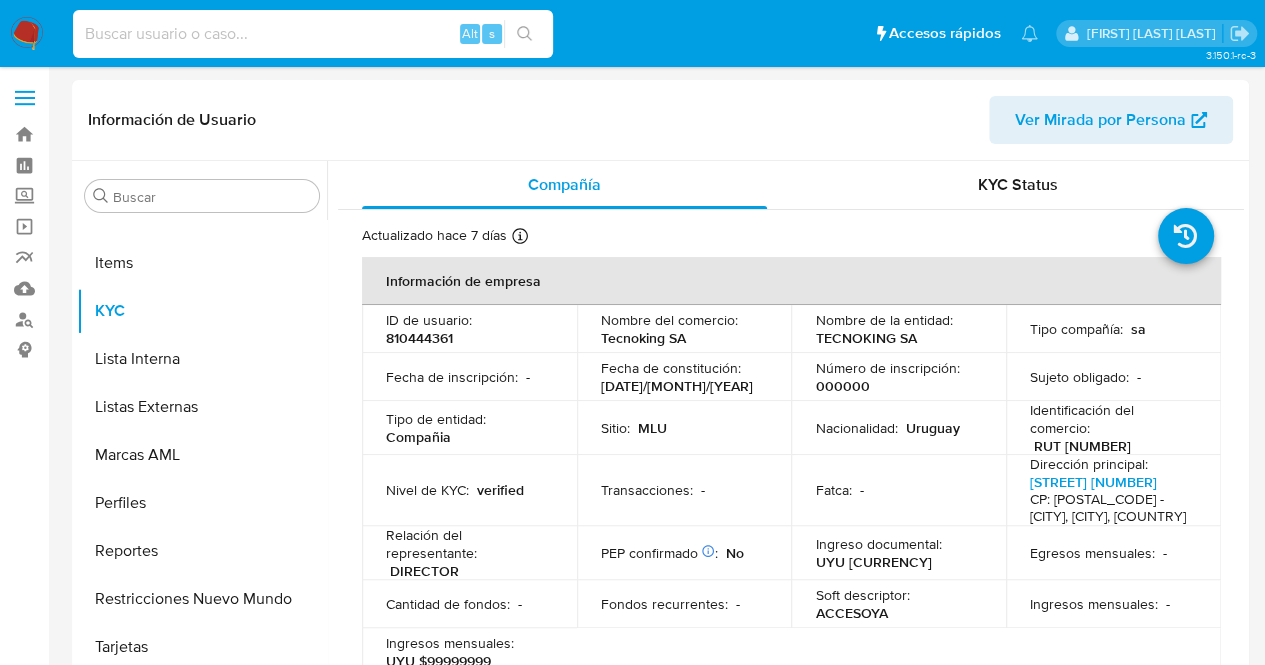 drag, startPoint x: 228, startPoint y: 31, endPoint x: 216, endPoint y: 31, distance: 12 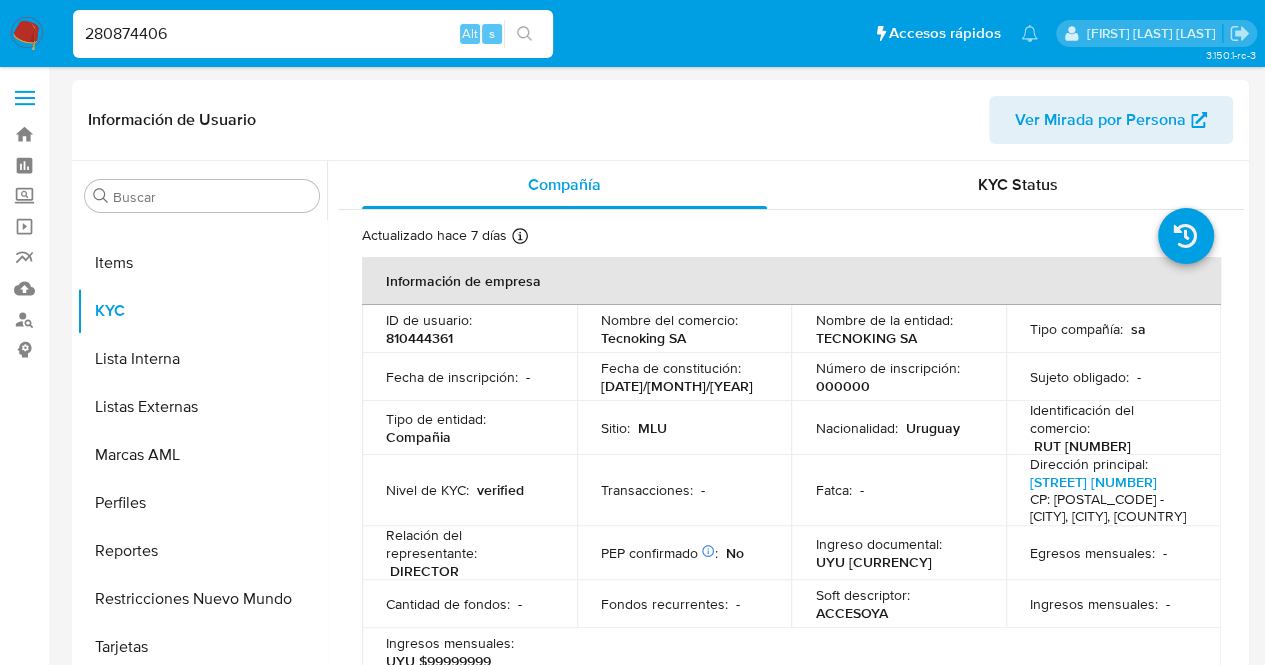 type on "280874406" 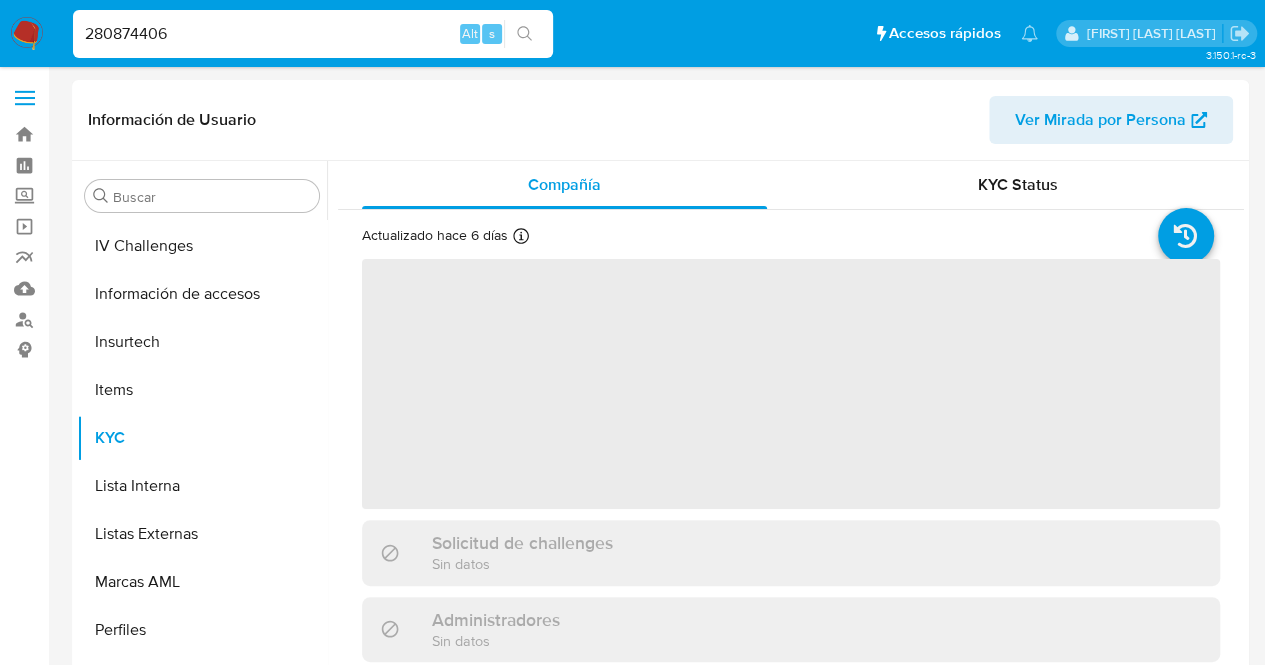 scroll, scrollTop: 845, scrollLeft: 0, axis: vertical 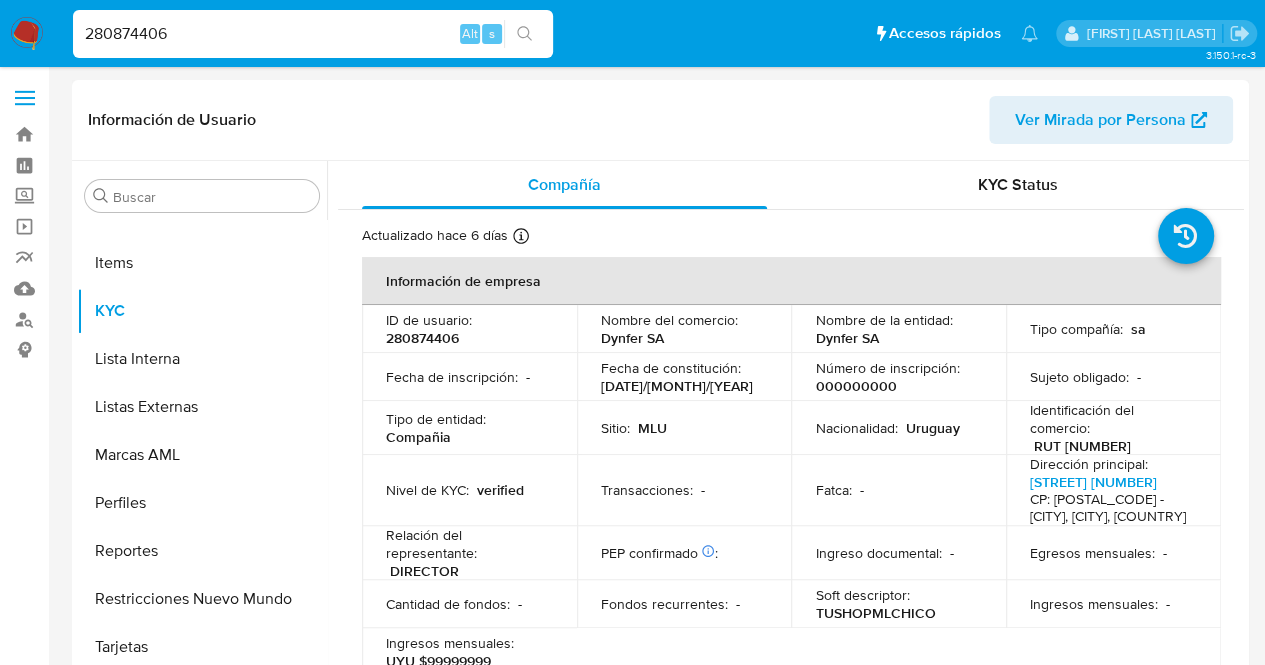 select on "10" 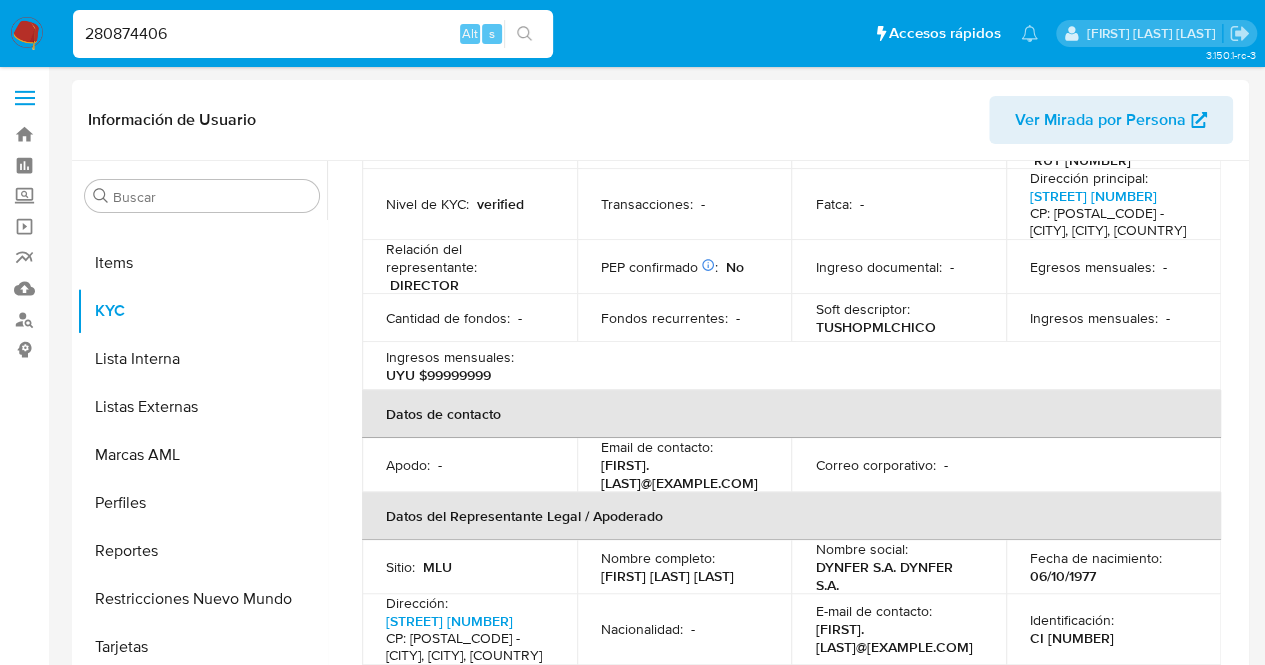 scroll, scrollTop: 288, scrollLeft: 0, axis: vertical 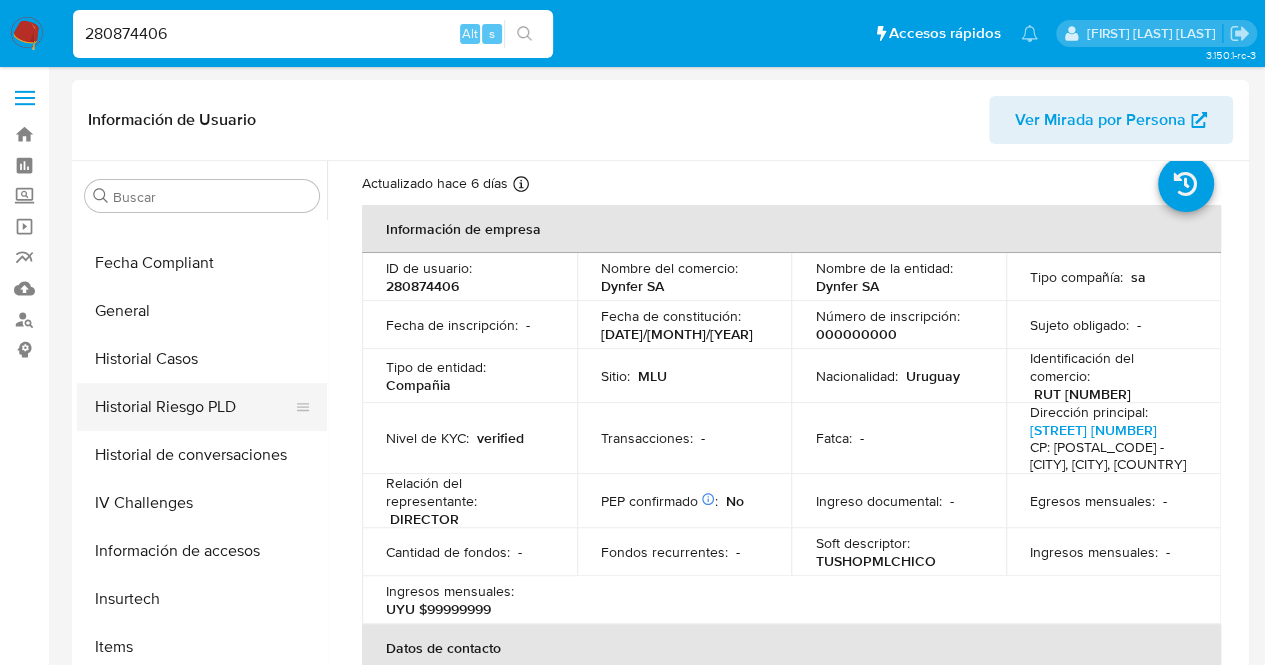 click on "Historial Riesgo PLD" at bounding box center (194, 407) 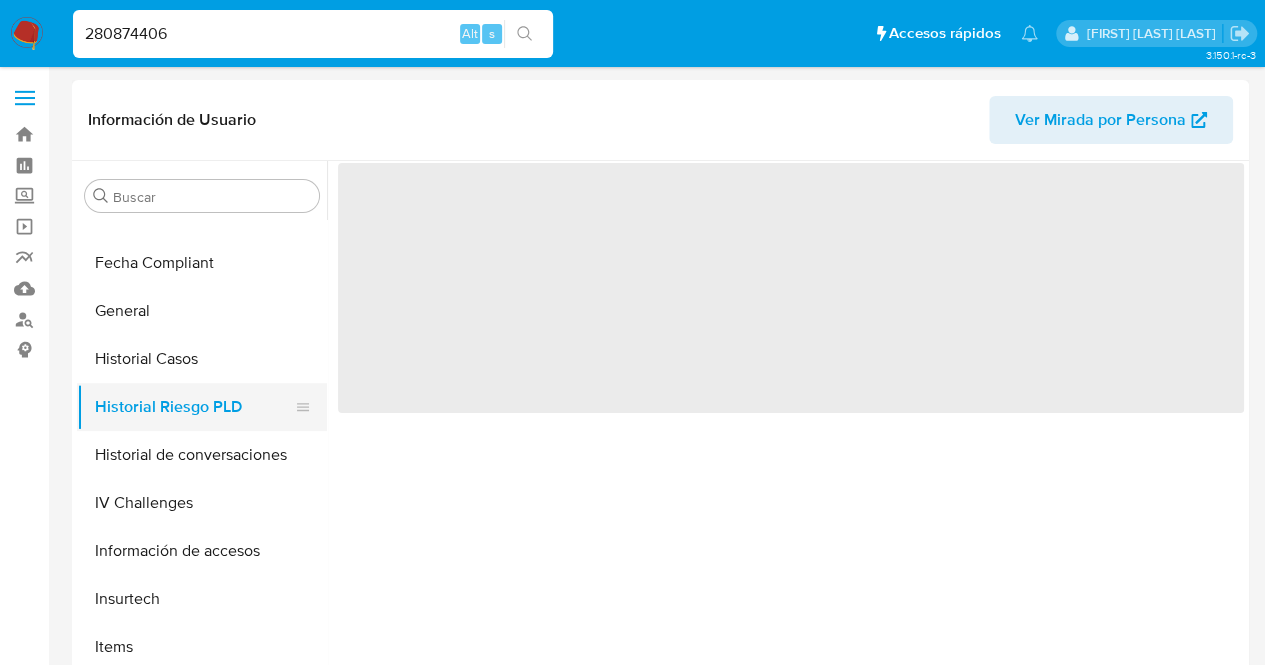scroll, scrollTop: 0, scrollLeft: 0, axis: both 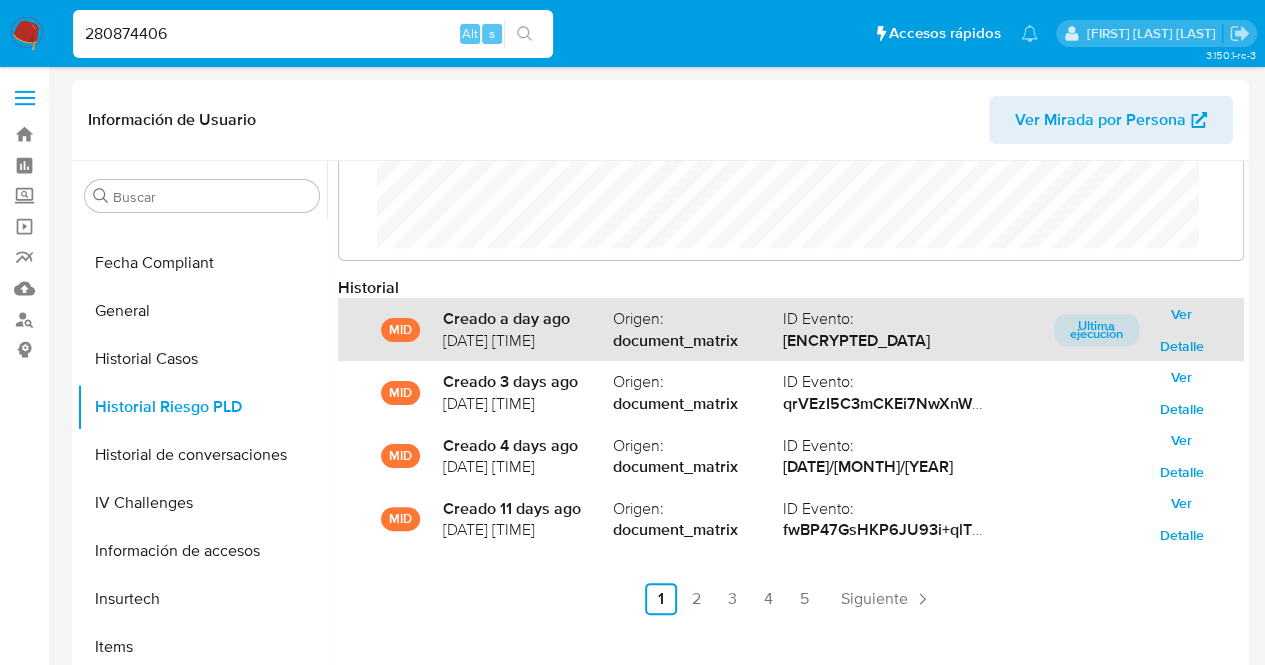 click on "Ver Detalle" at bounding box center (1181, 330) 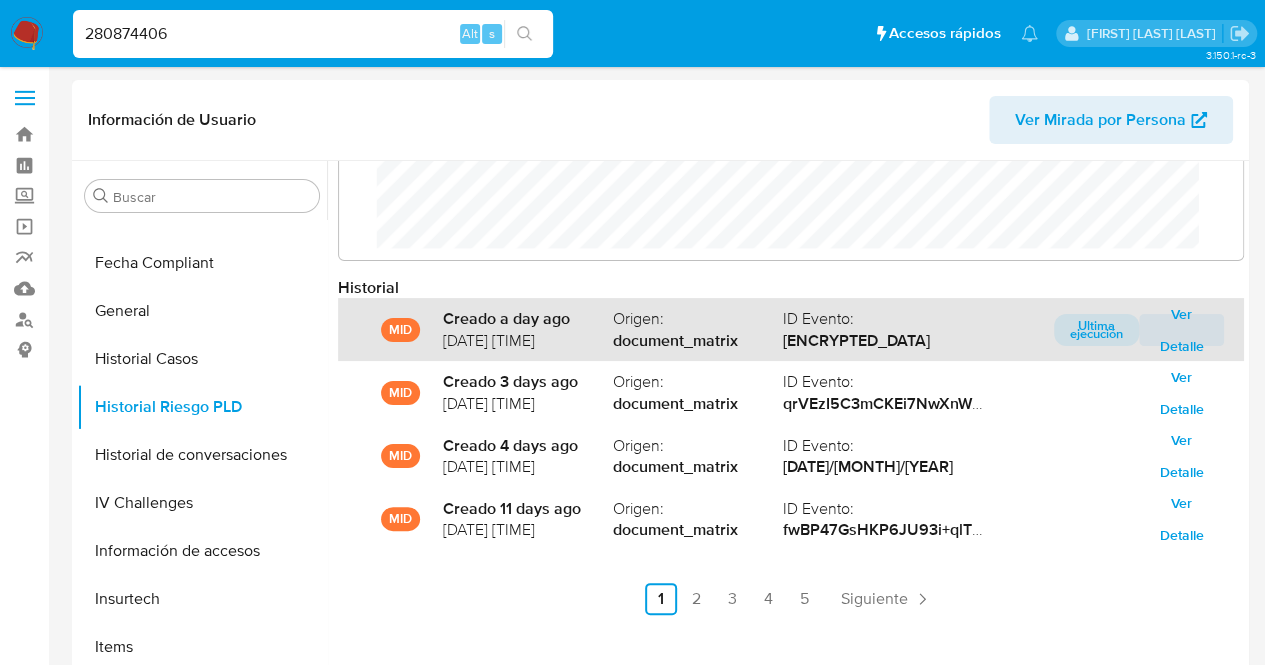 scroll, scrollTop: 0, scrollLeft: 0, axis: both 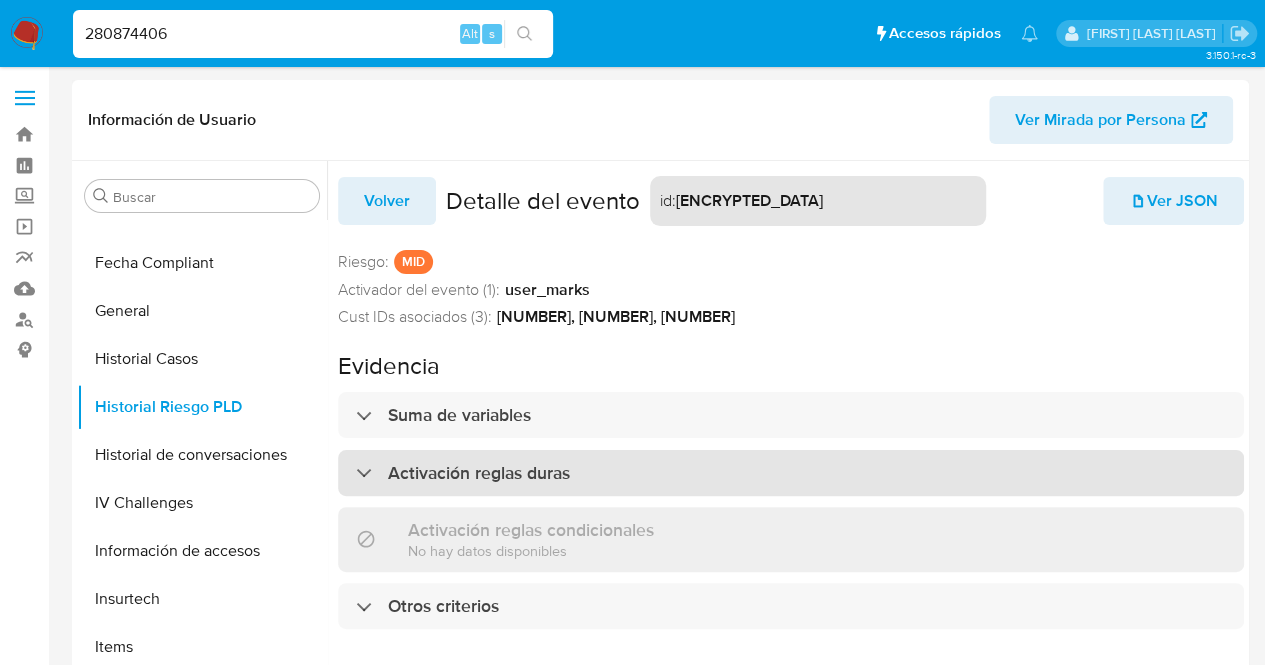 click on "Activación reglas duras" at bounding box center (791, 473) 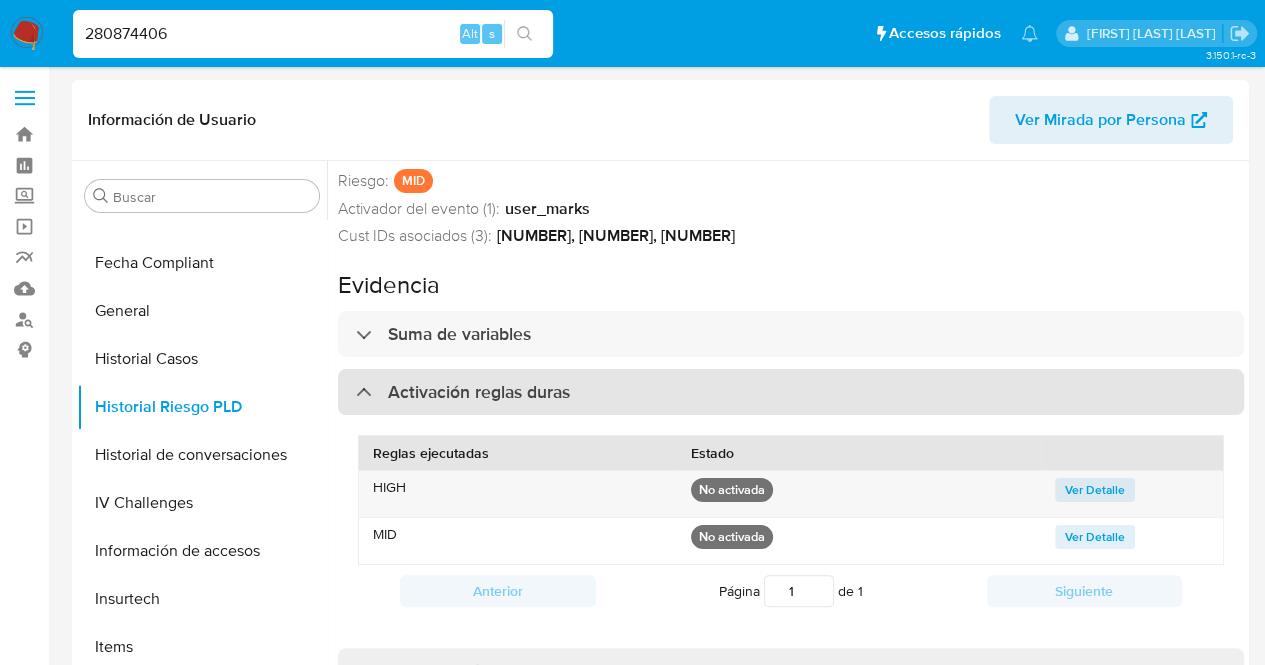 scroll, scrollTop: 80, scrollLeft: 0, axis: vertical 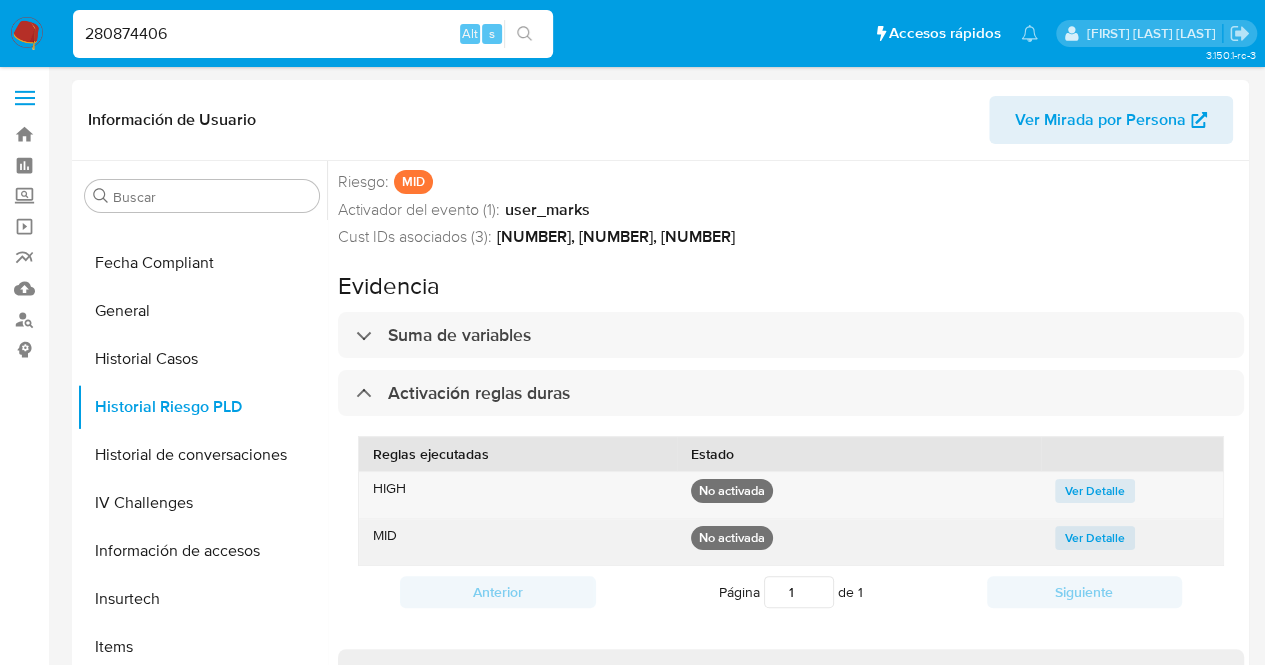 click on "Ver Detalle" at bounding box center [1095, 538] 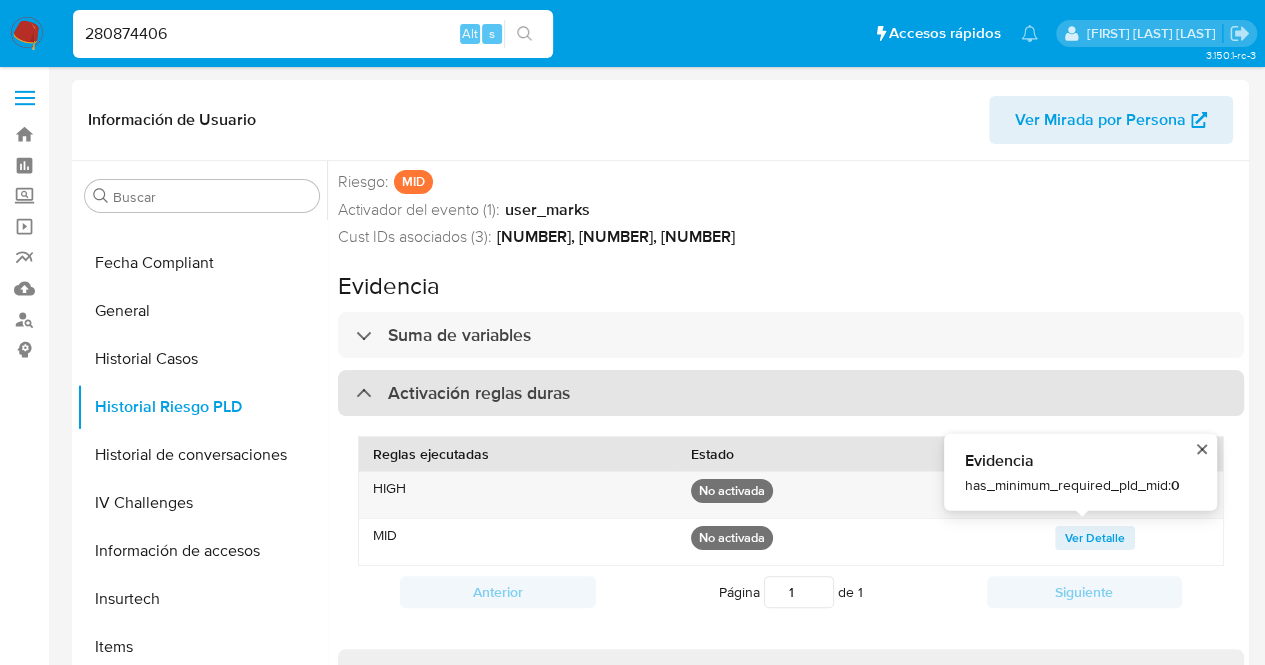 click at bounding box center [356, 392] 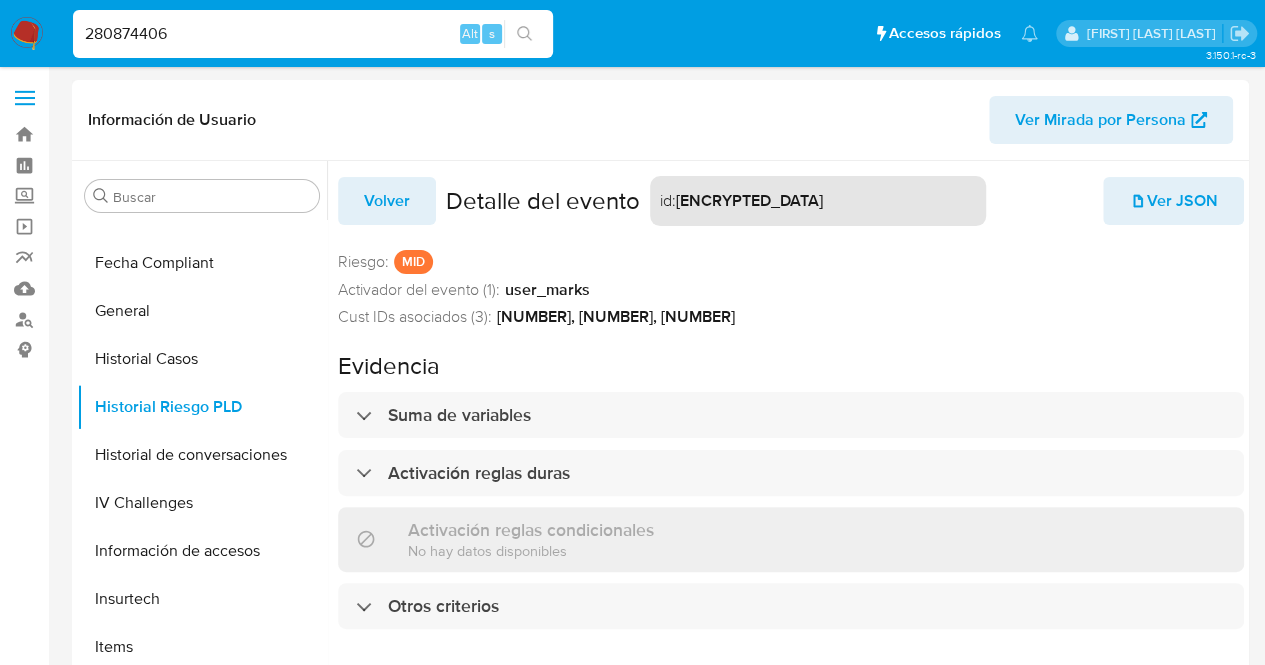 click on "Volver" at bounding box center (387, 201) 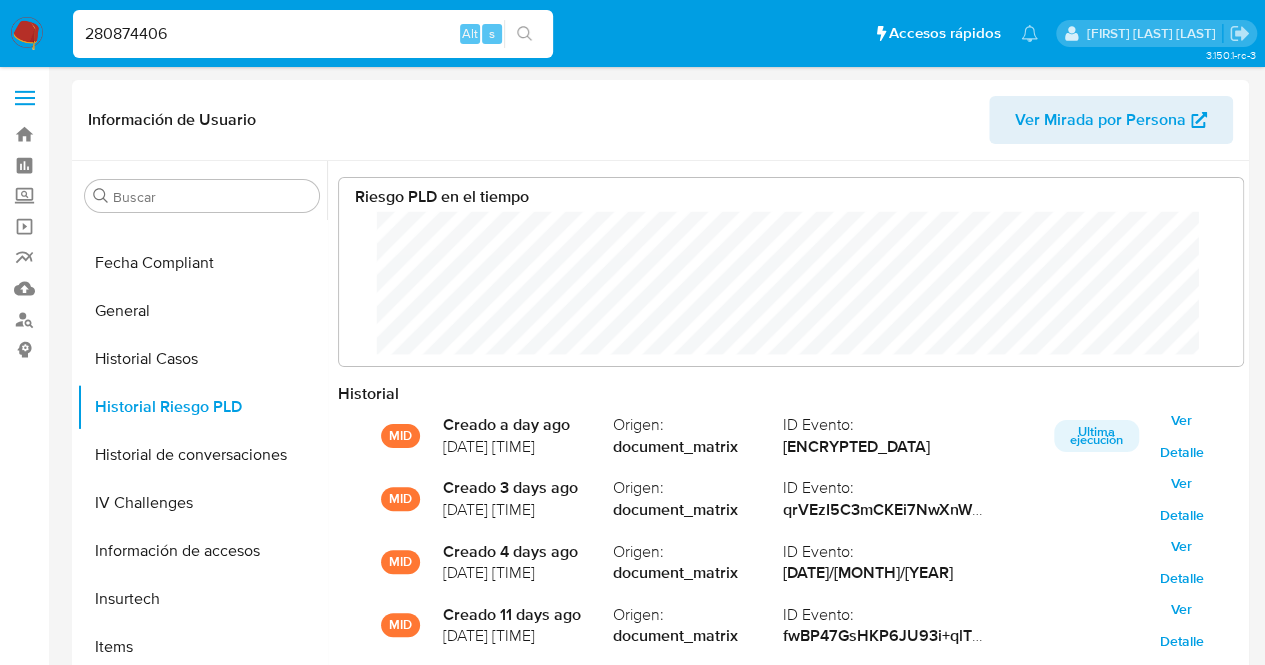scroll, scrollTop: 999850, scrollLeft: 999135, axis: both 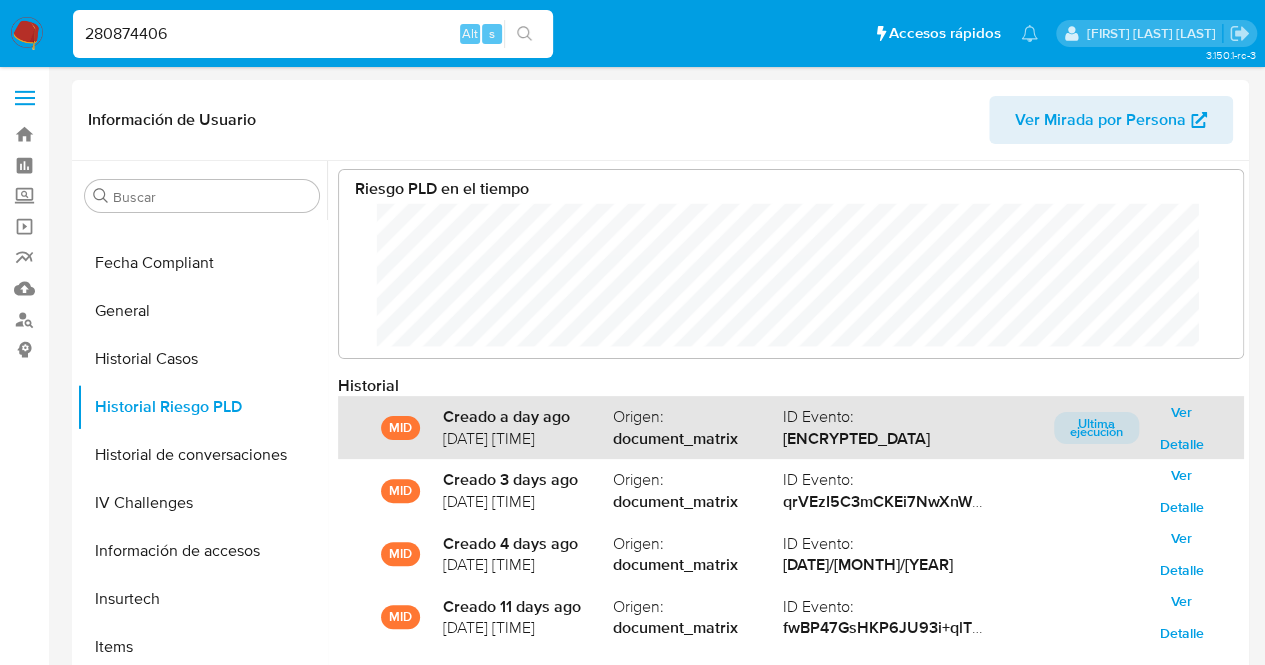 click on "Ultima ejecución" at bounding box center (1096, 428) 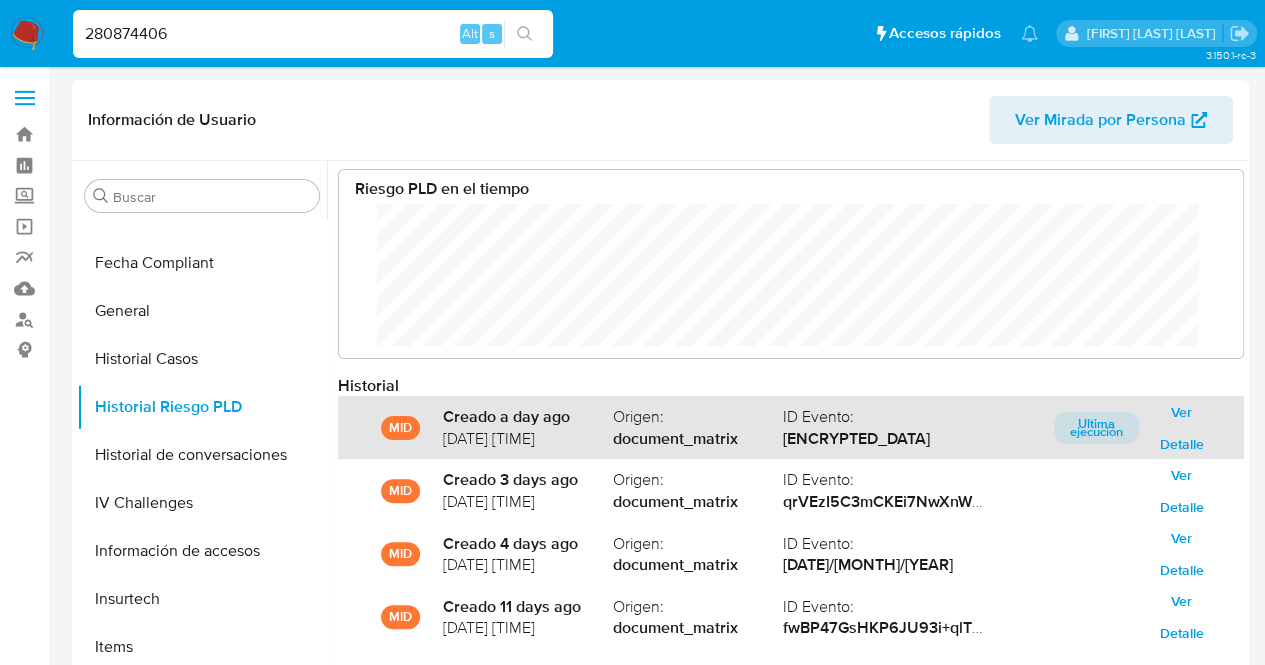 click on "Ver Detalle" at bounding box center (1181, 428) 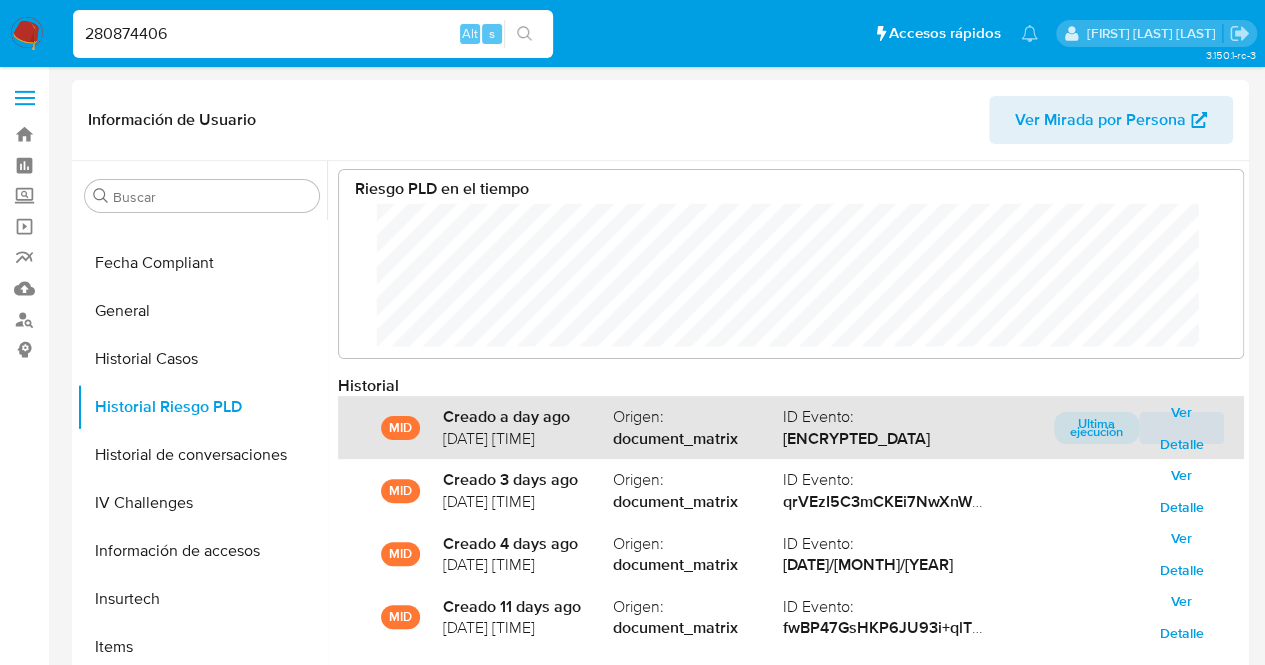 scroll, scrollTop: 0, scrollLeft: 0, axis: both 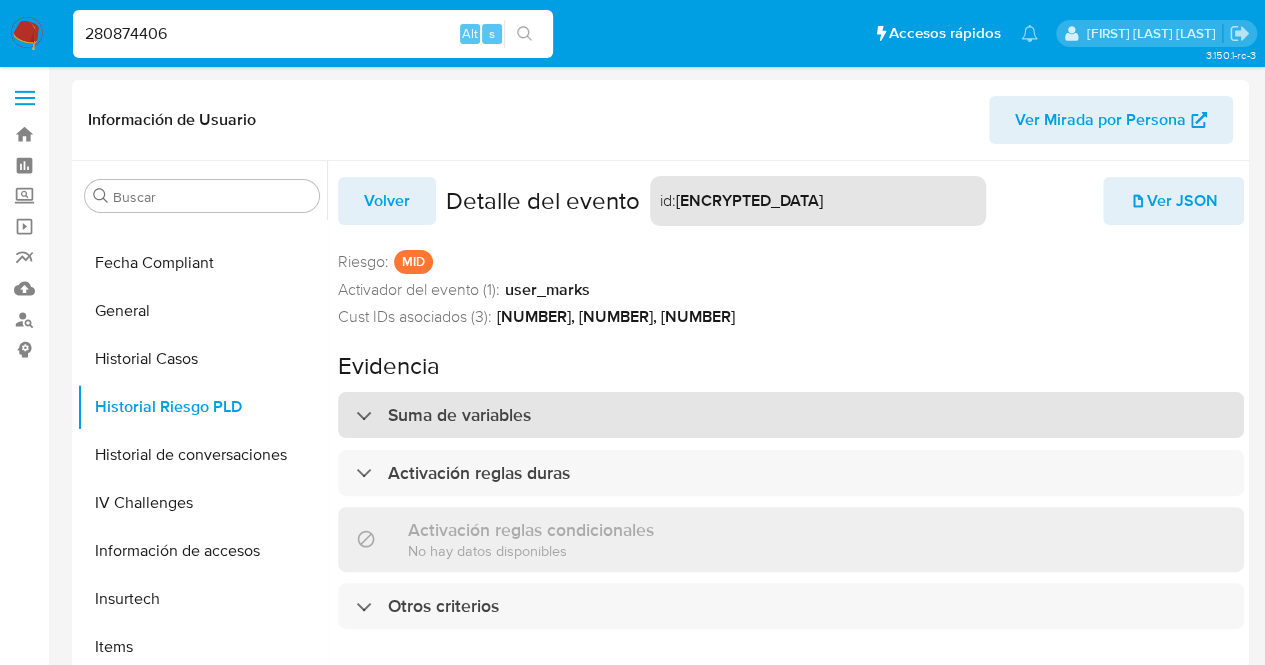click on "Suma de variables" at bounding box center (791, 415) 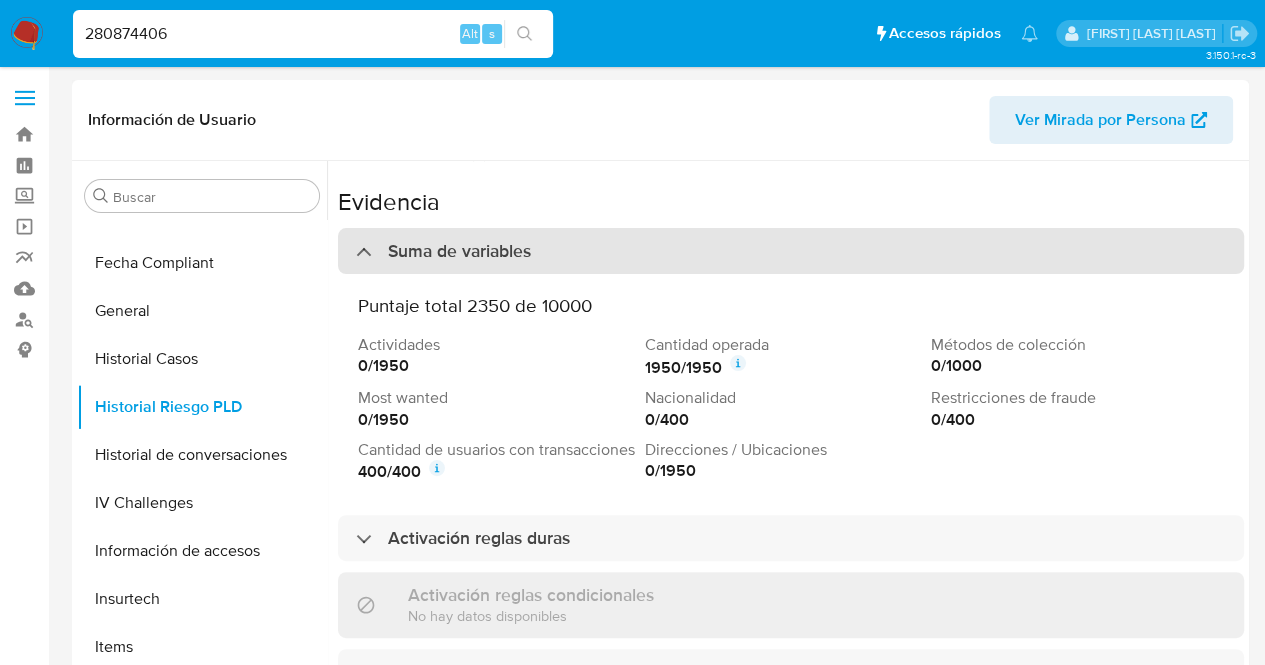 scroll, scrollTop: 201, scrollLeft: 0, axis: vertical 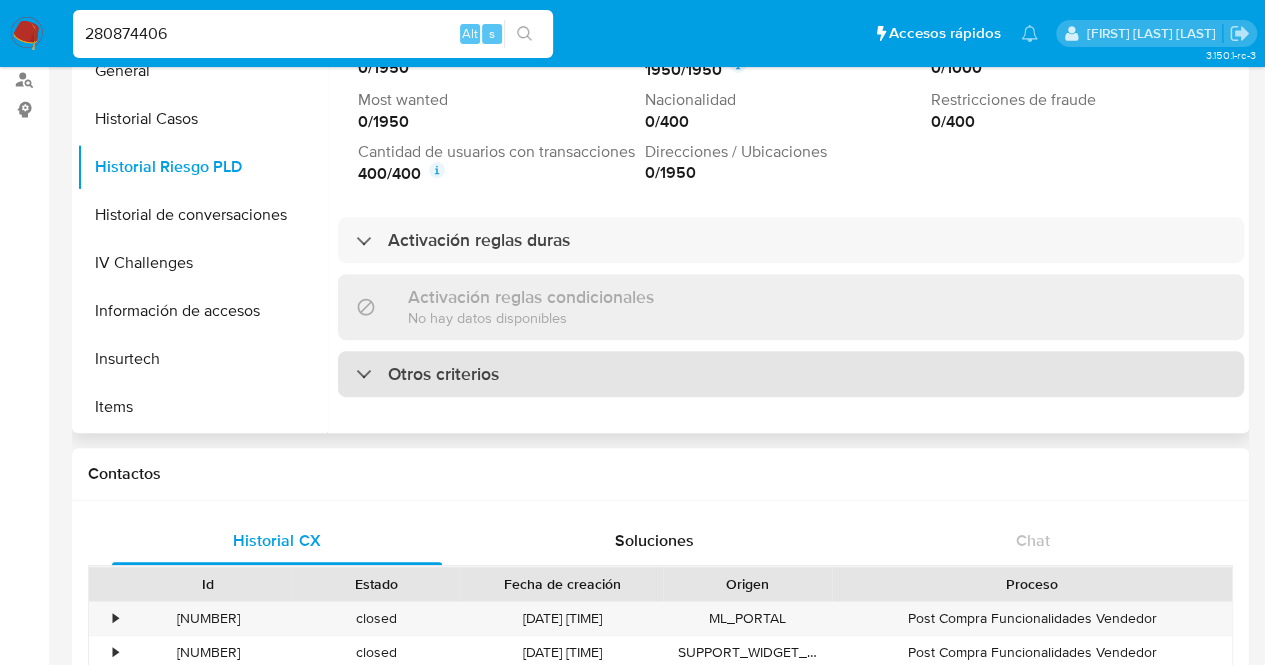 click on "Otros criterios" at bounding box center (791, 374) 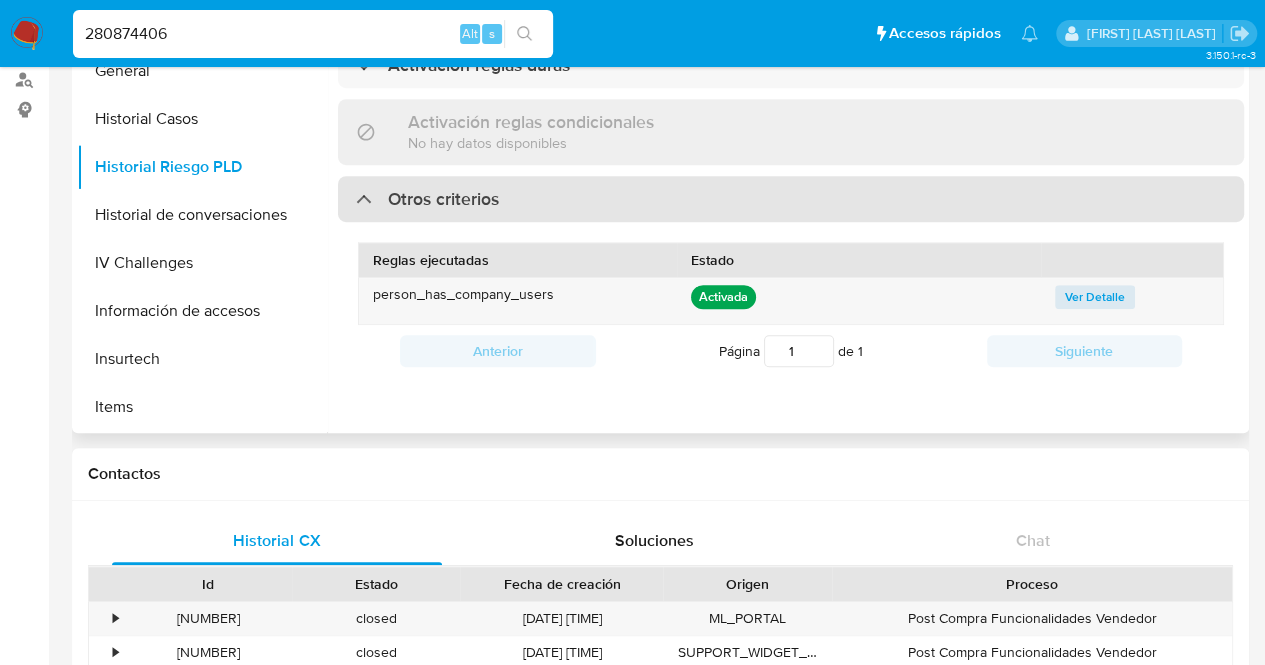 scroll, scrollTop: 374, scrollLeft: 0, axis: vertical 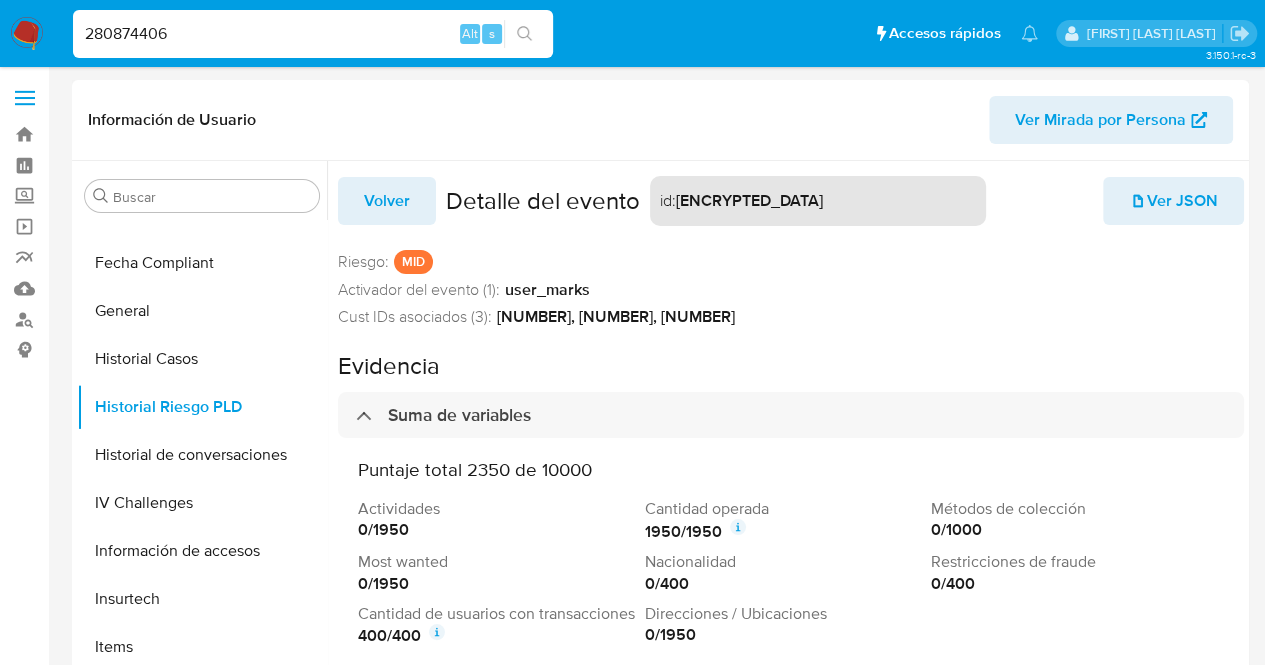 click on "Volver" at bounding box center [387, 201] 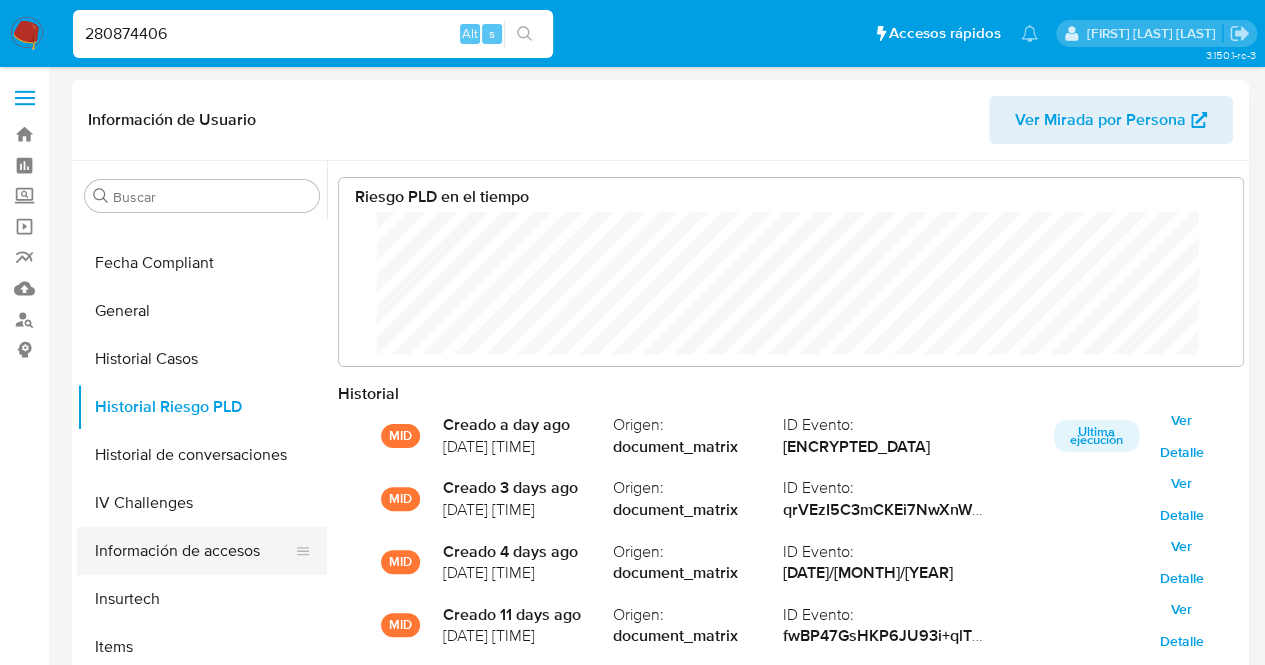 scroll, scrollTop: 999850, scrollLeft: 999135, axis: both 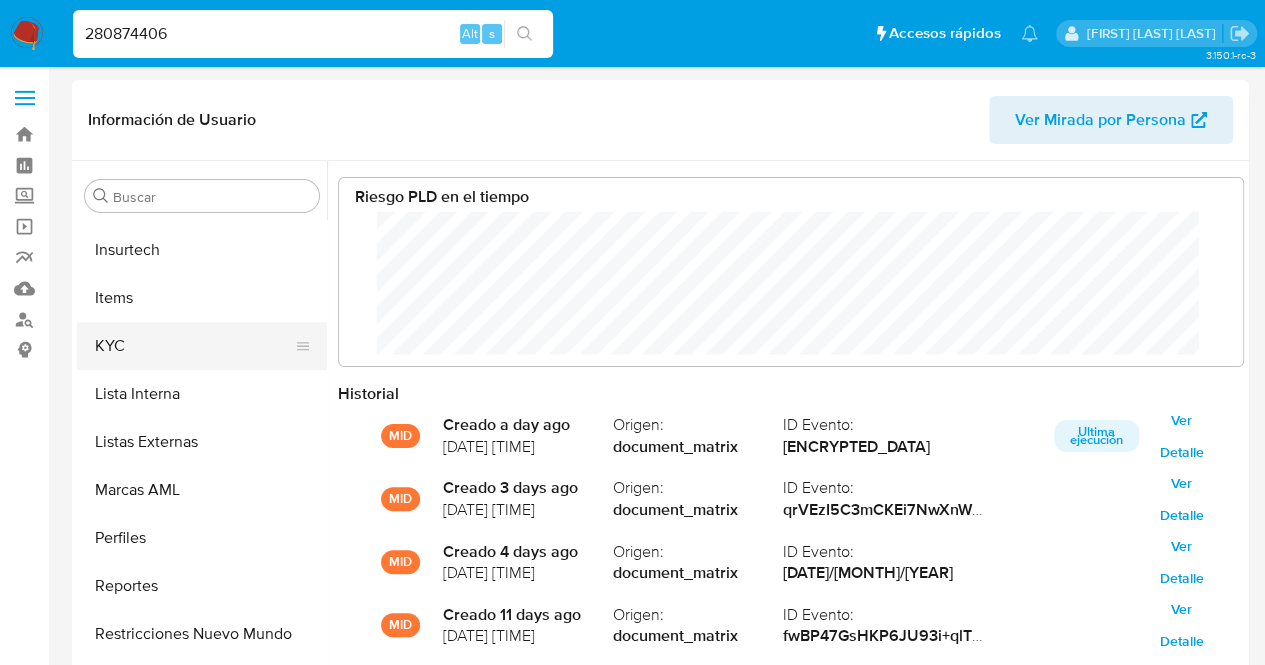 click on "KYC" at bounding box center (194, 346) 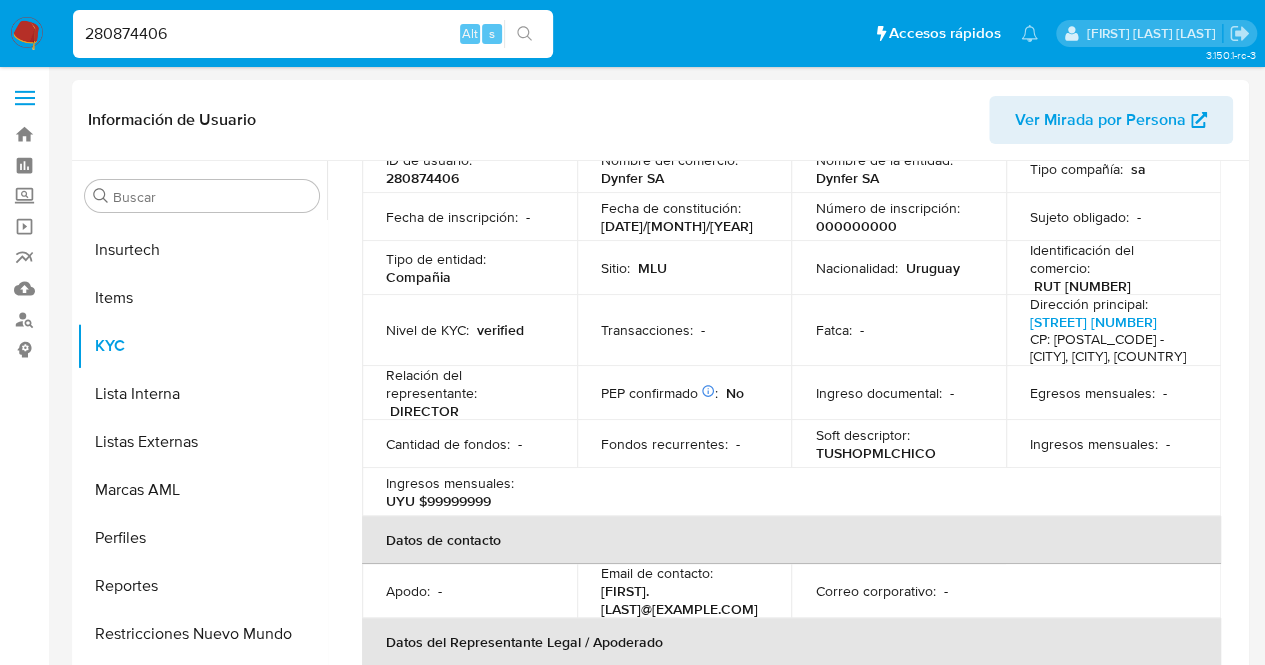 scroll, scrollTop: 57, scrollLeft: 0, axis: vertical 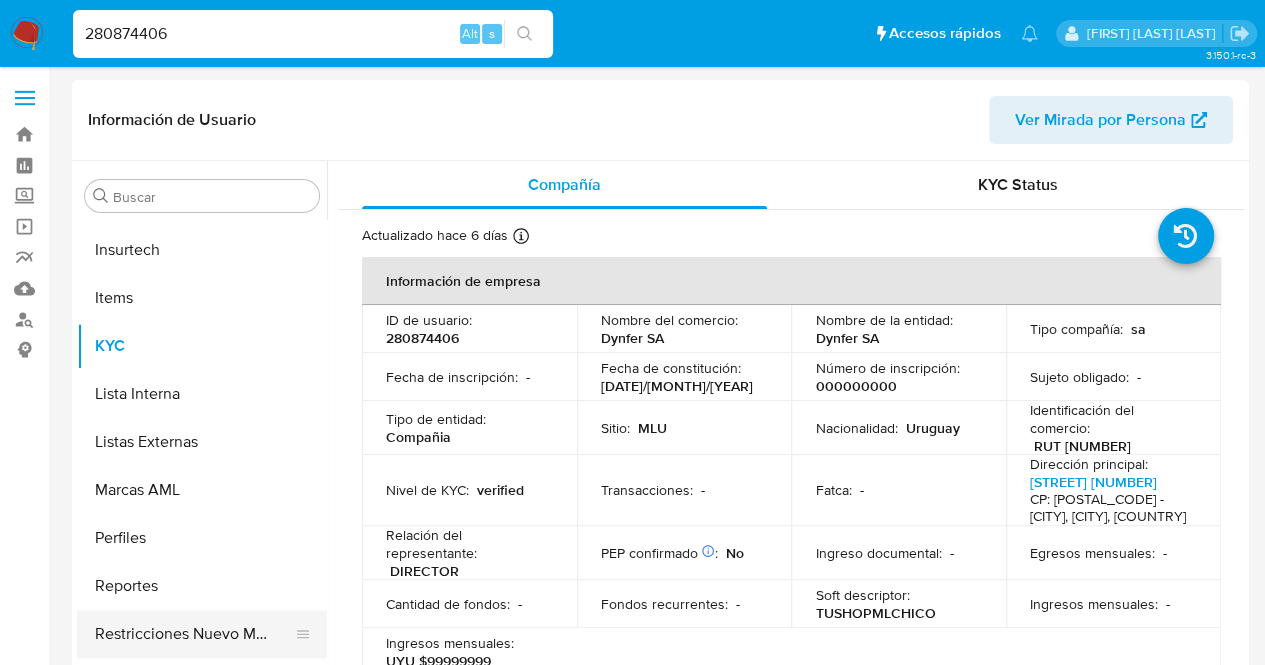 type 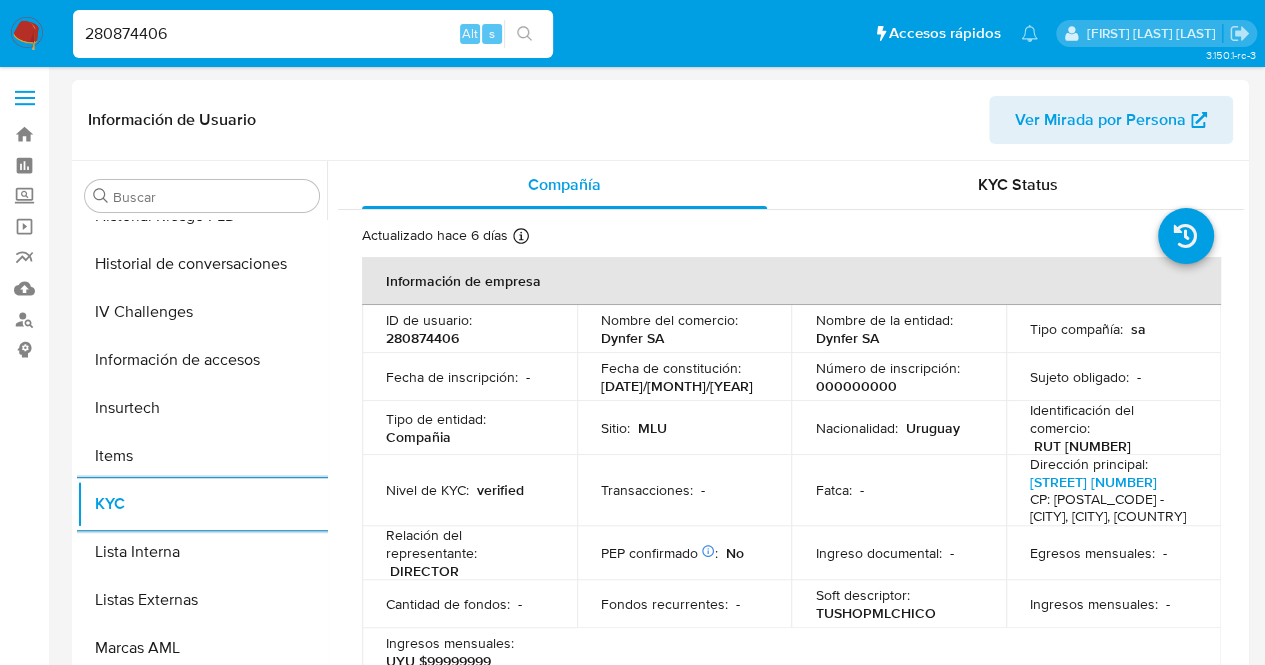 scroll, scrollTop: 650, scrollLeft: 0, axis: vertical 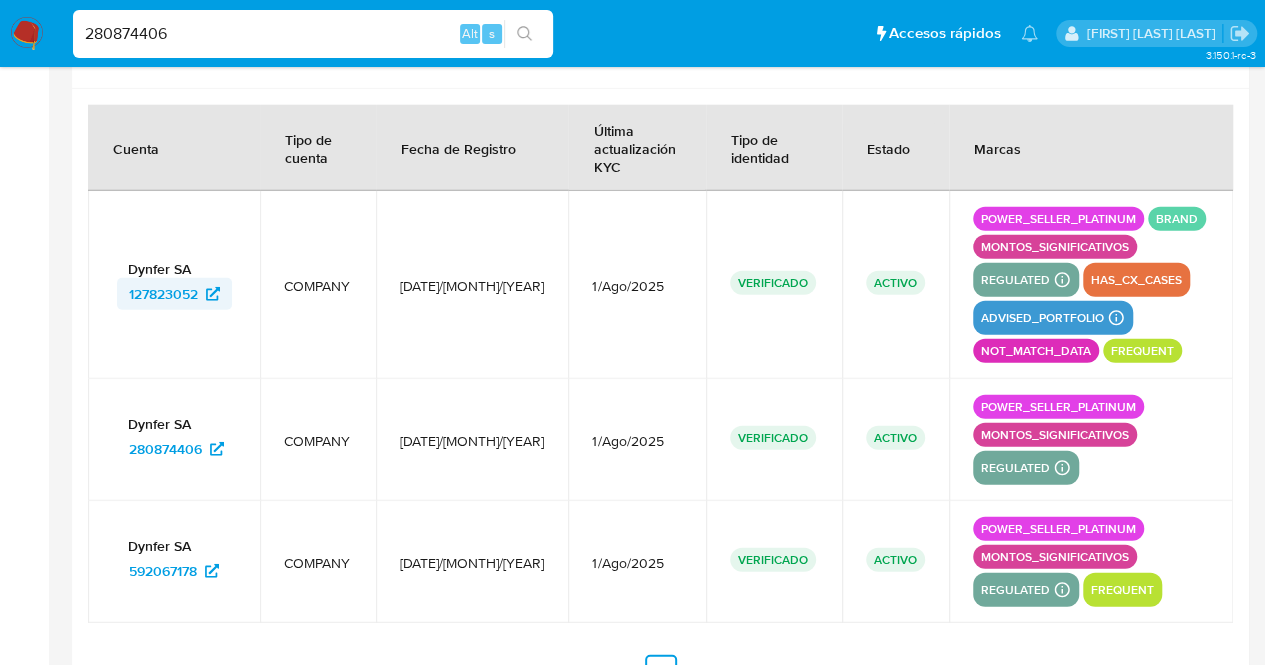 click on "127823052" at bounding box center [163, 294] 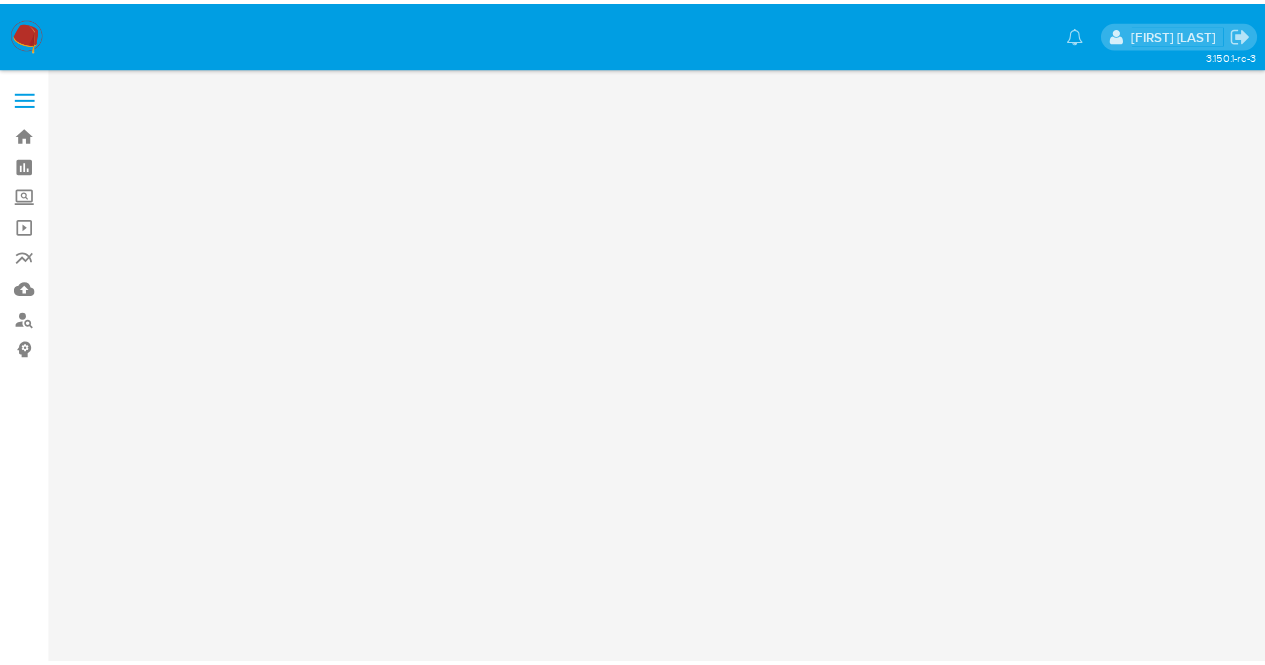 scroll, scrollTop: 0, scrollLeft: 0, axis: both 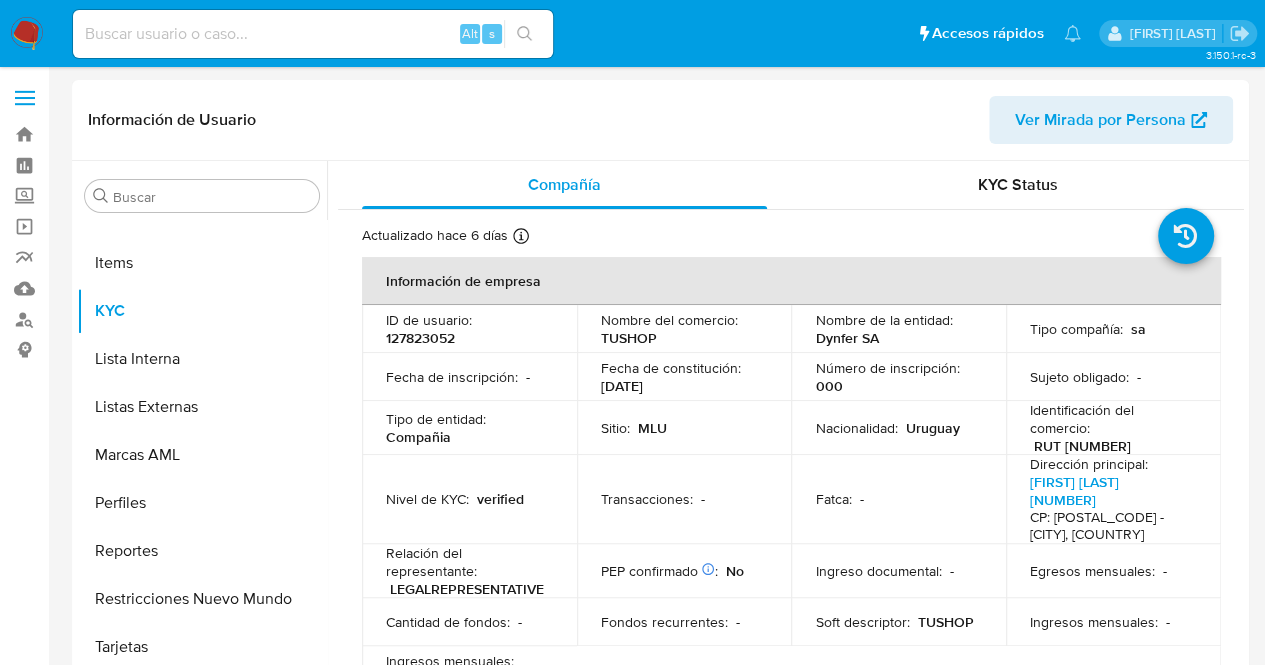 select on "10" 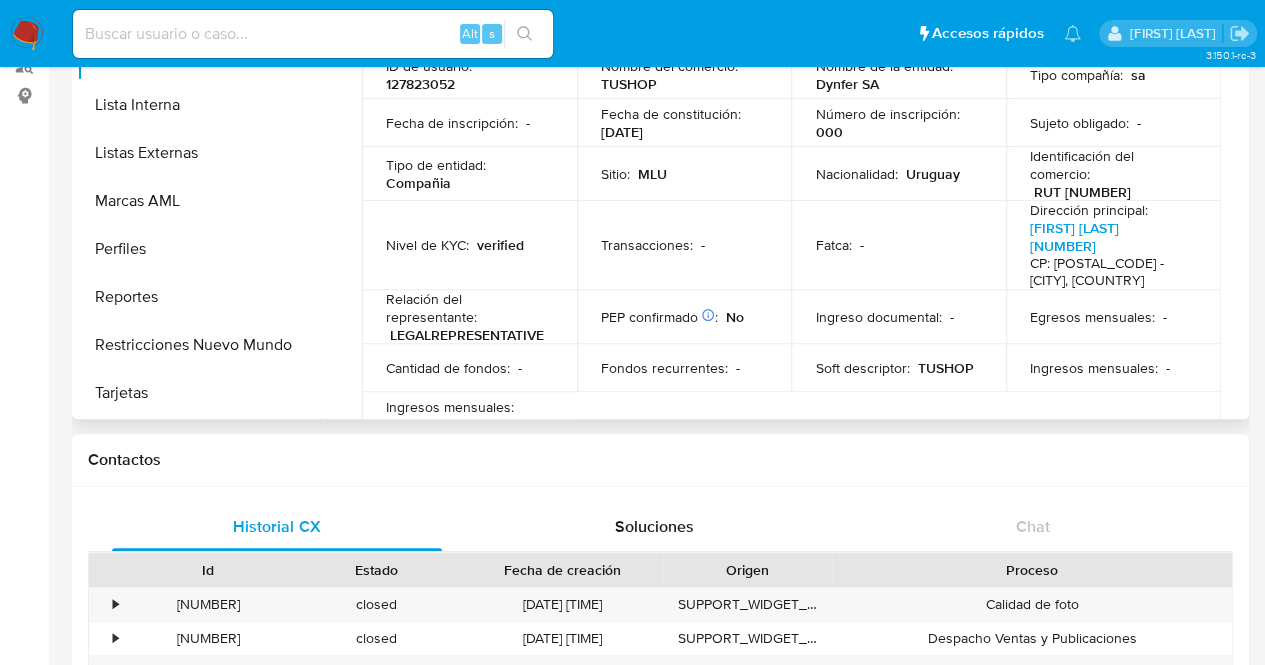 scroll, scrollTop: 280, scrollLeft: 0, axis: vertical 